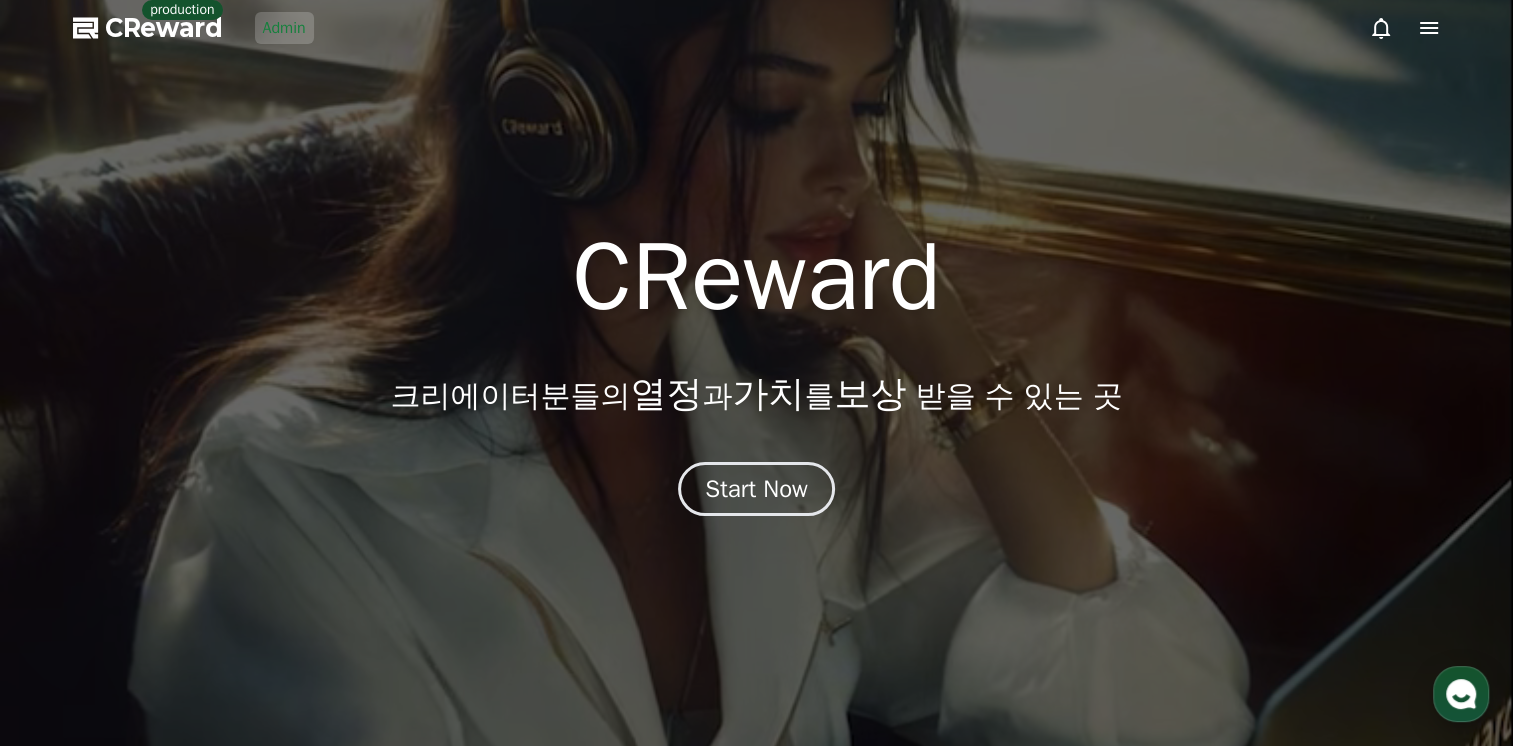 scroll, scrollTop: 0, scrollLeft: 0, axis: both 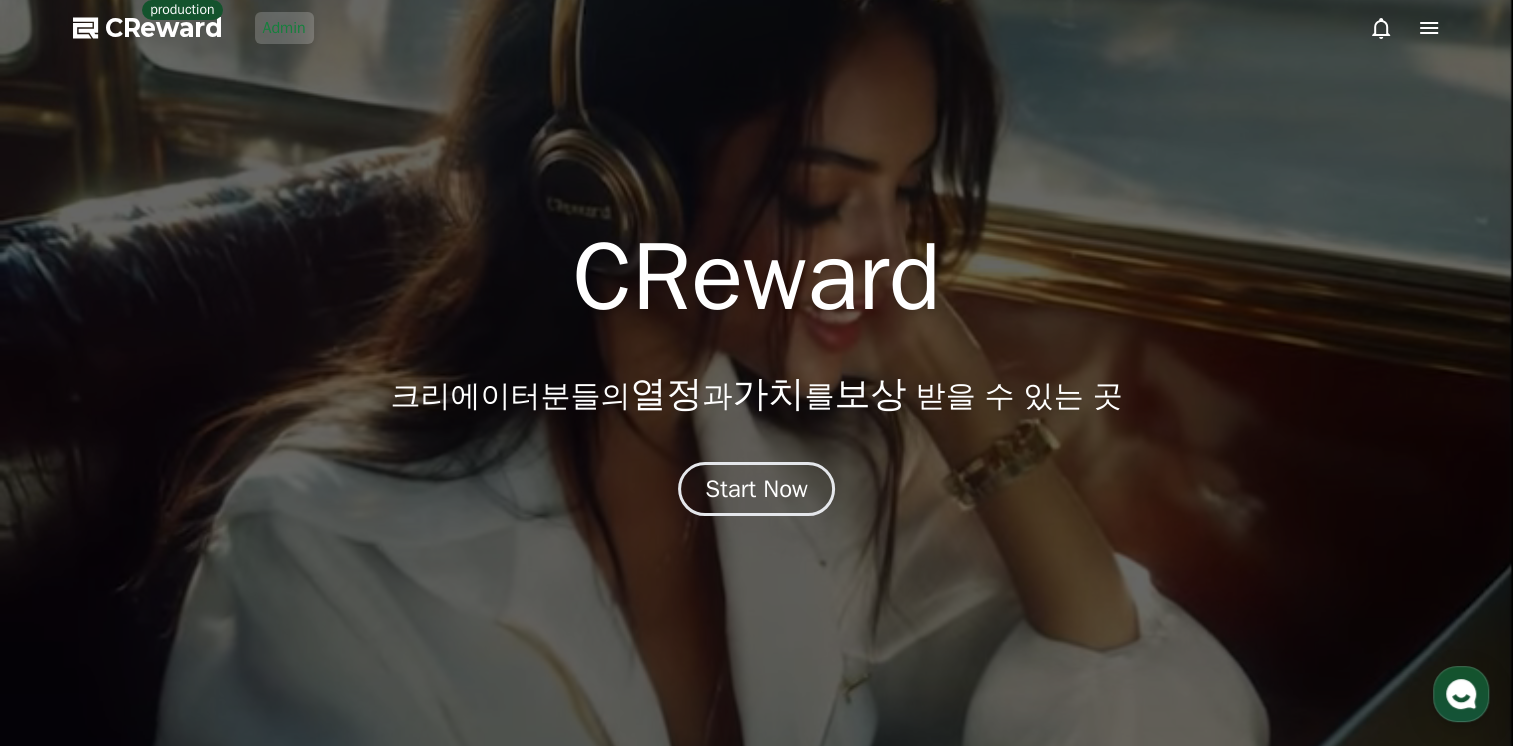 click on "Admin" at bounding box center [284, 28] 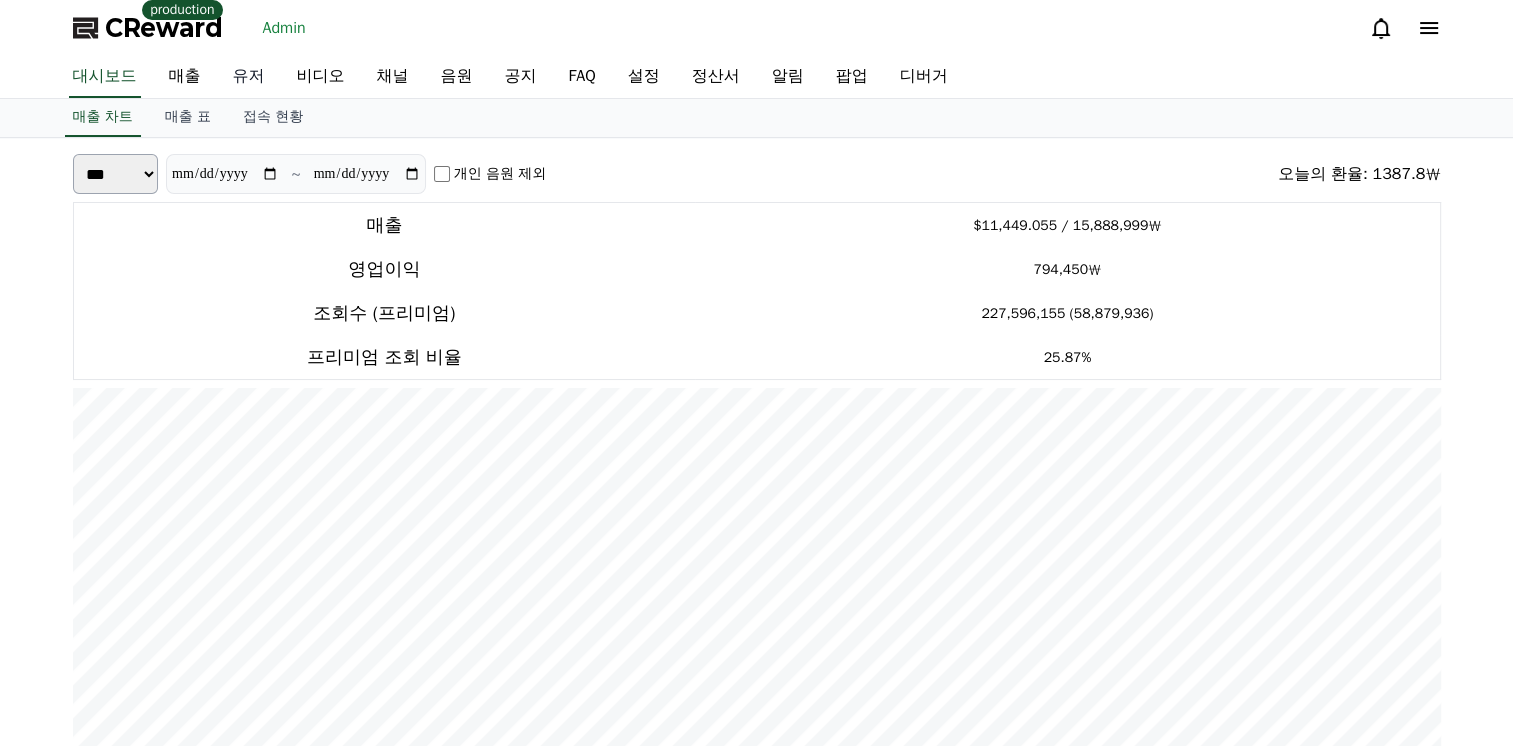 click on "유저" at bounding box center (249, 77) 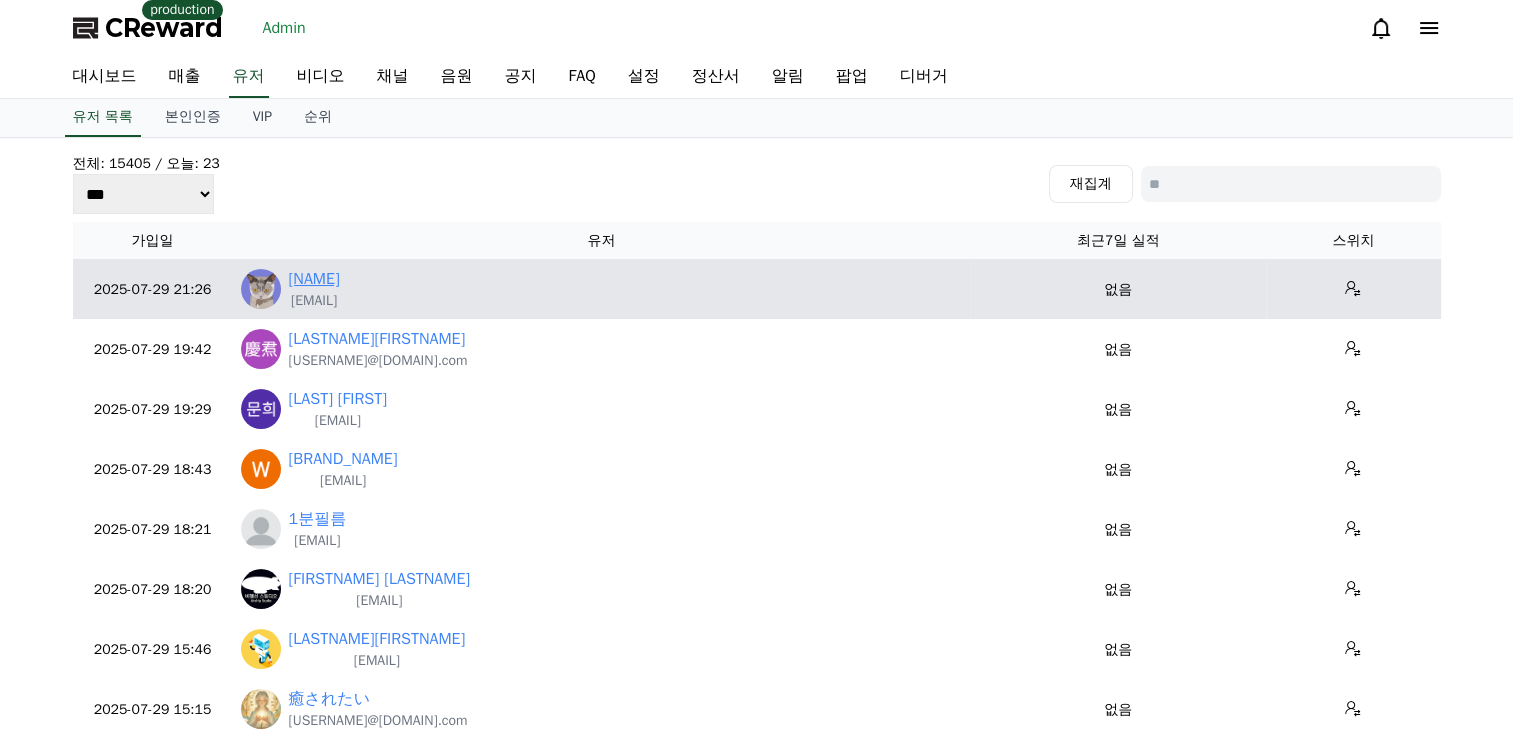 click on "[NAME]" at bounding box center (314, 279) 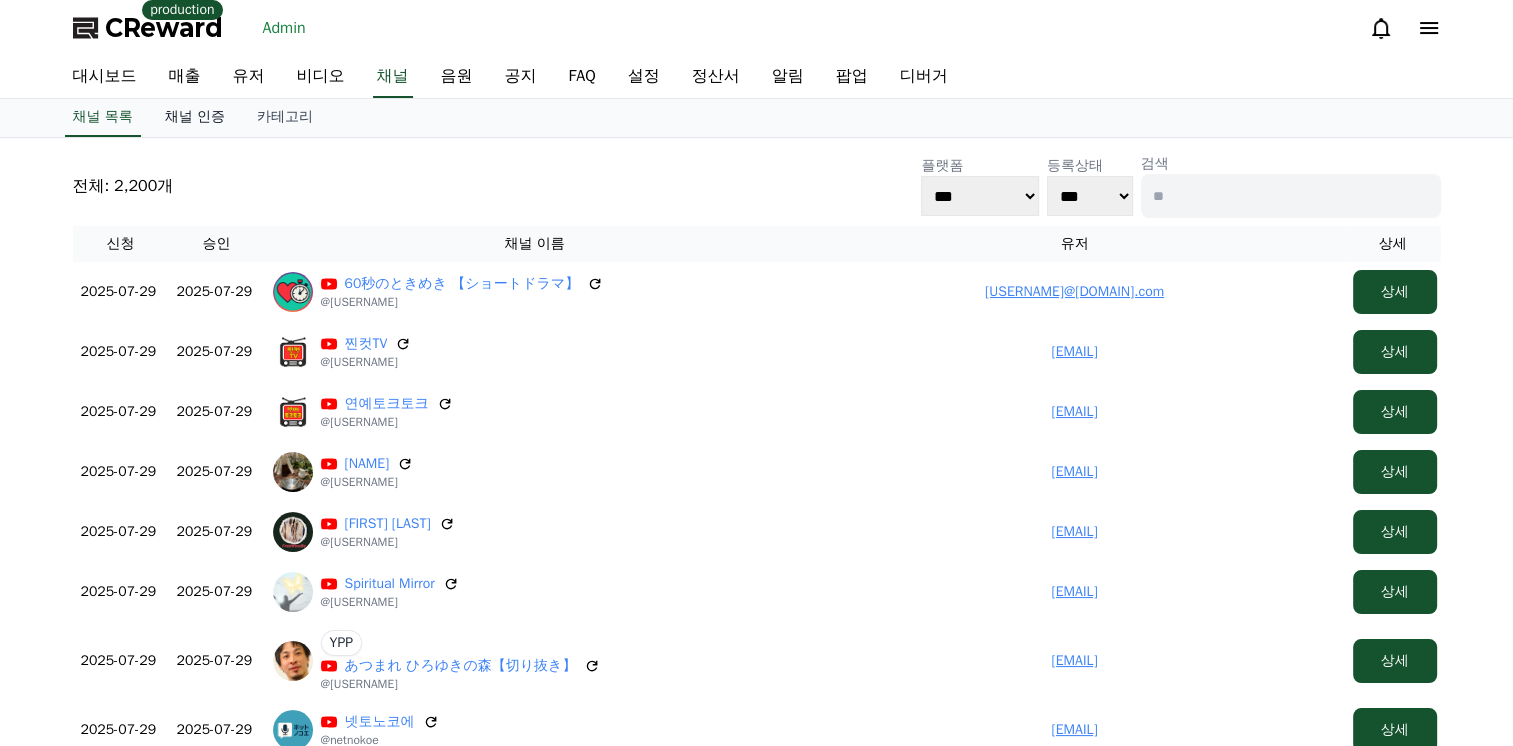 click on "채널 인증" at bounding box center (195, 118) 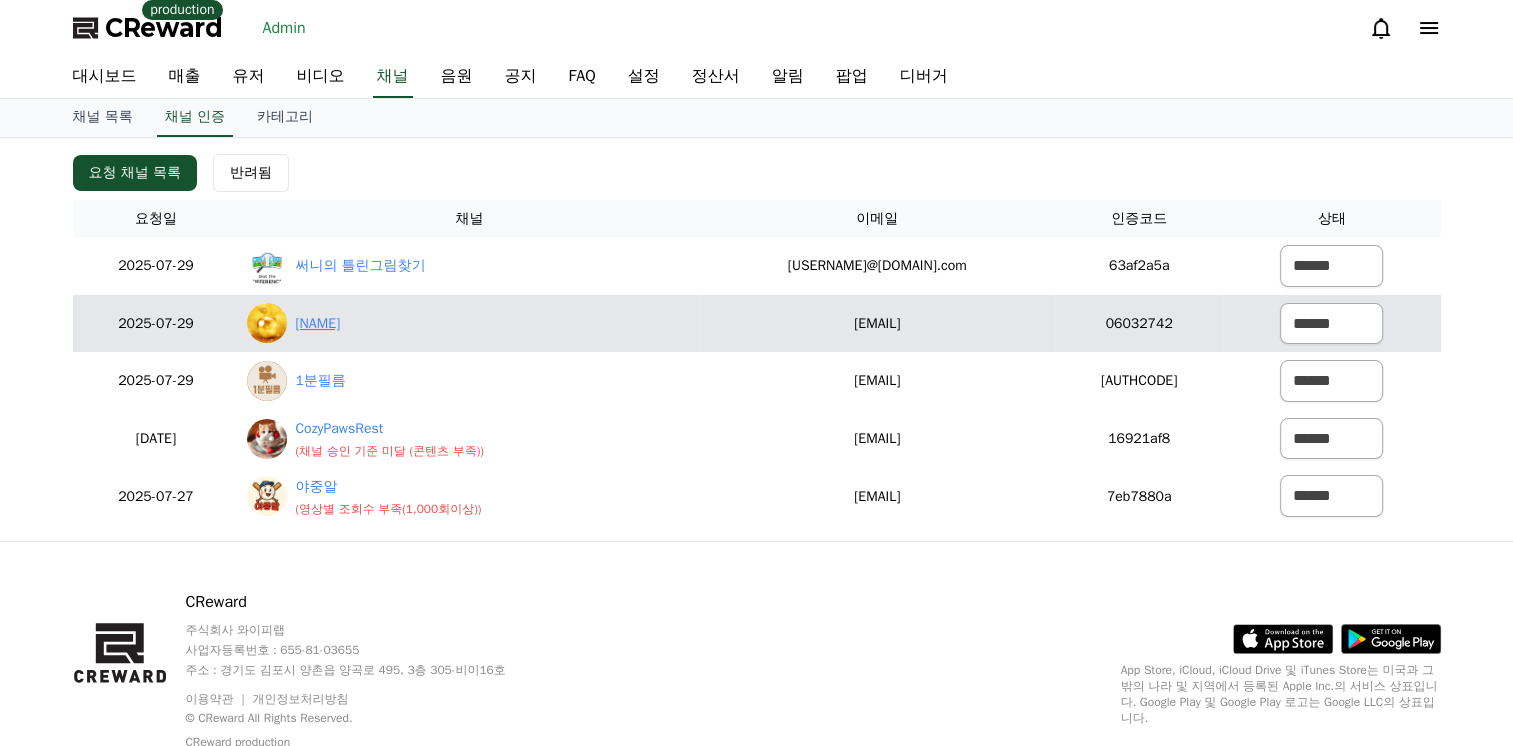 click on "[NAME]" at bounding box center (317, 323) 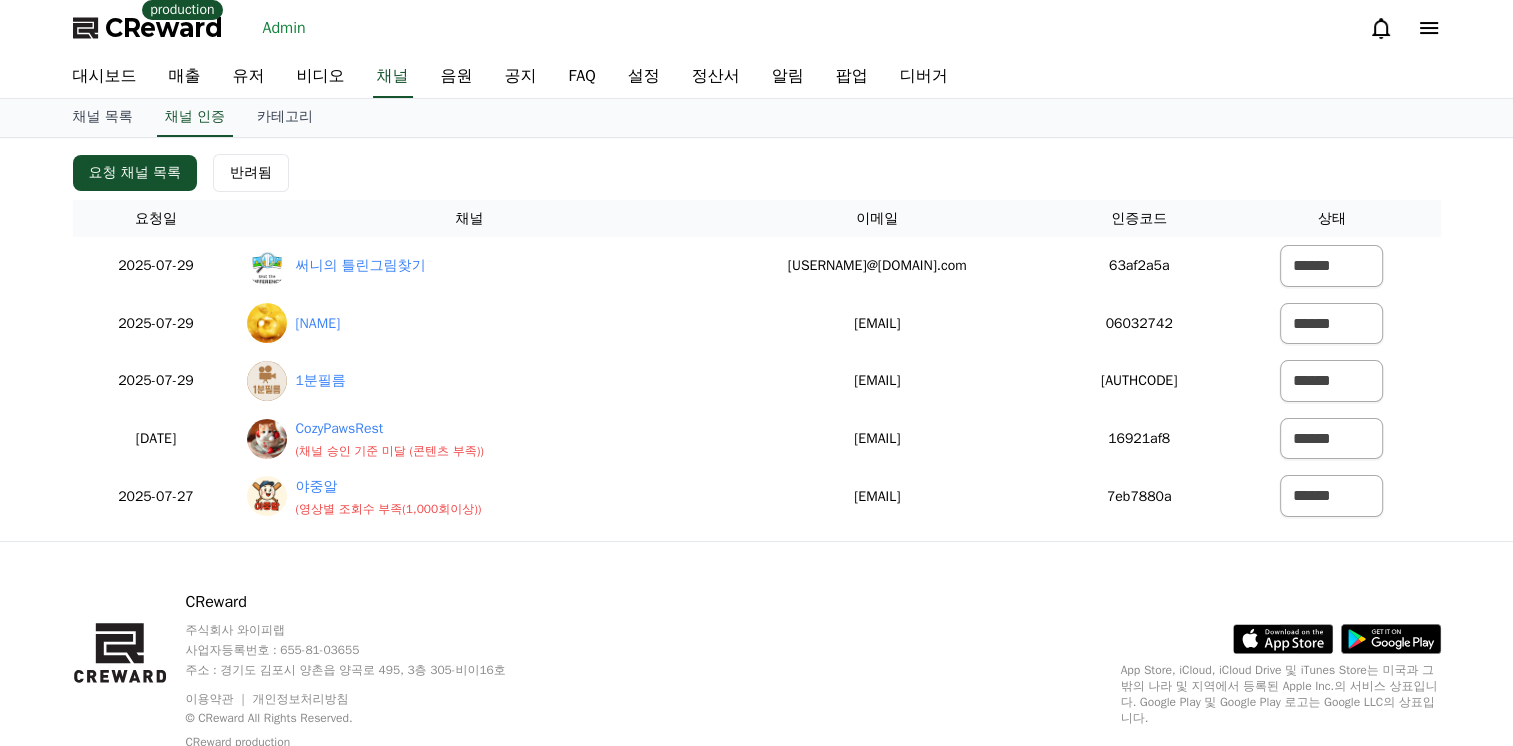 drag, startPoint x: 507, startPoint y: 26, endPoint x: 525, endPoint y: 22, distance: 18.439089 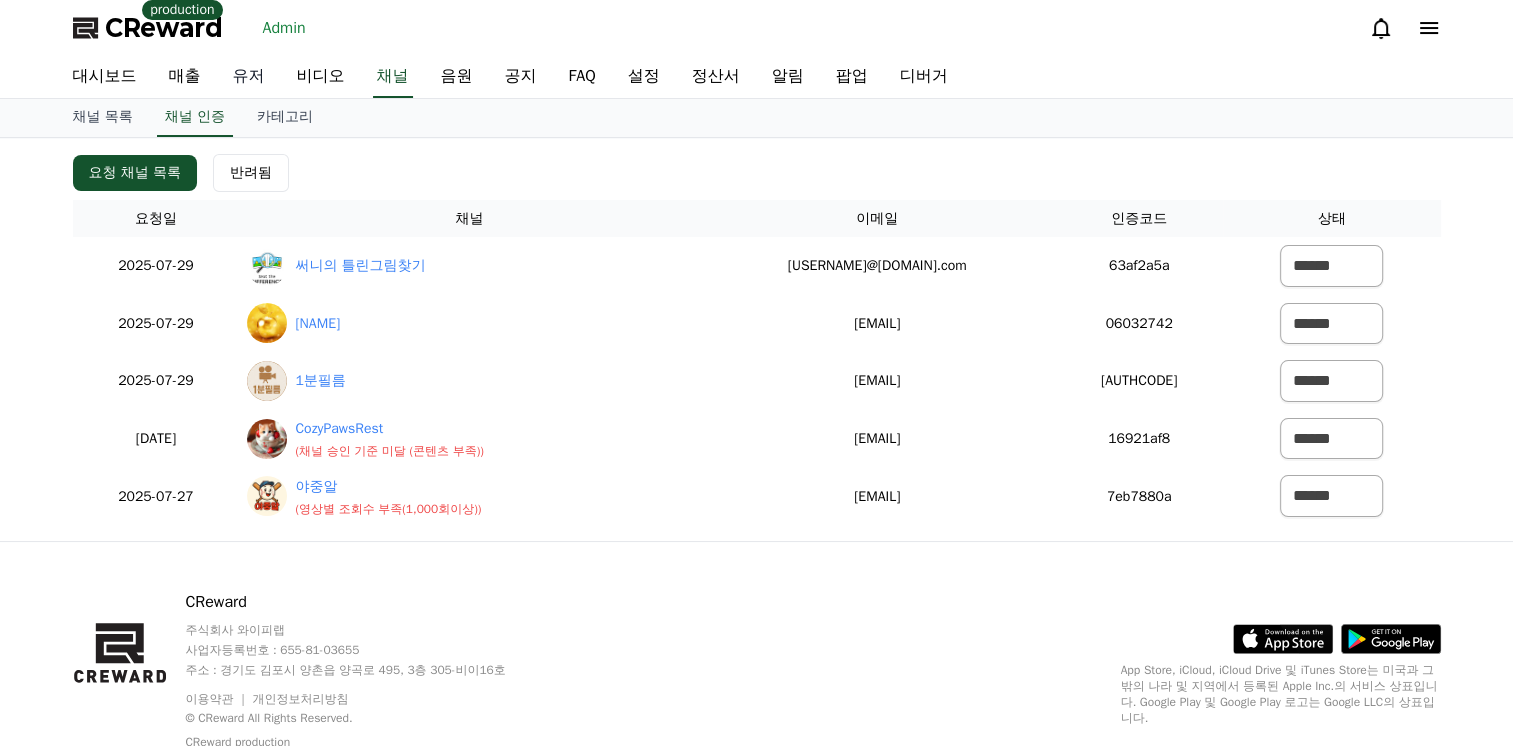 click on "유저" at bounding box center [249, 77] 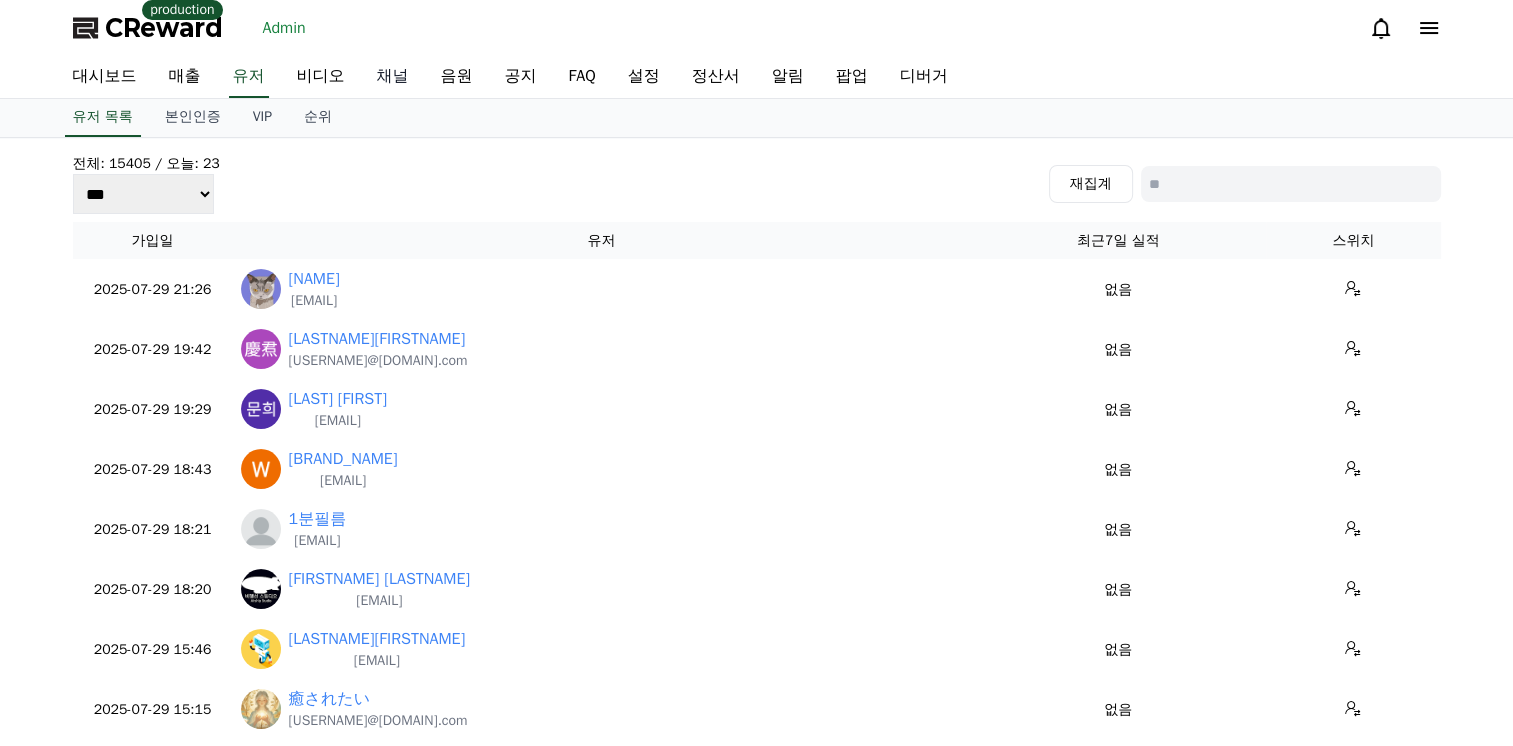 click on "채널" at bounding box center [393, 77] 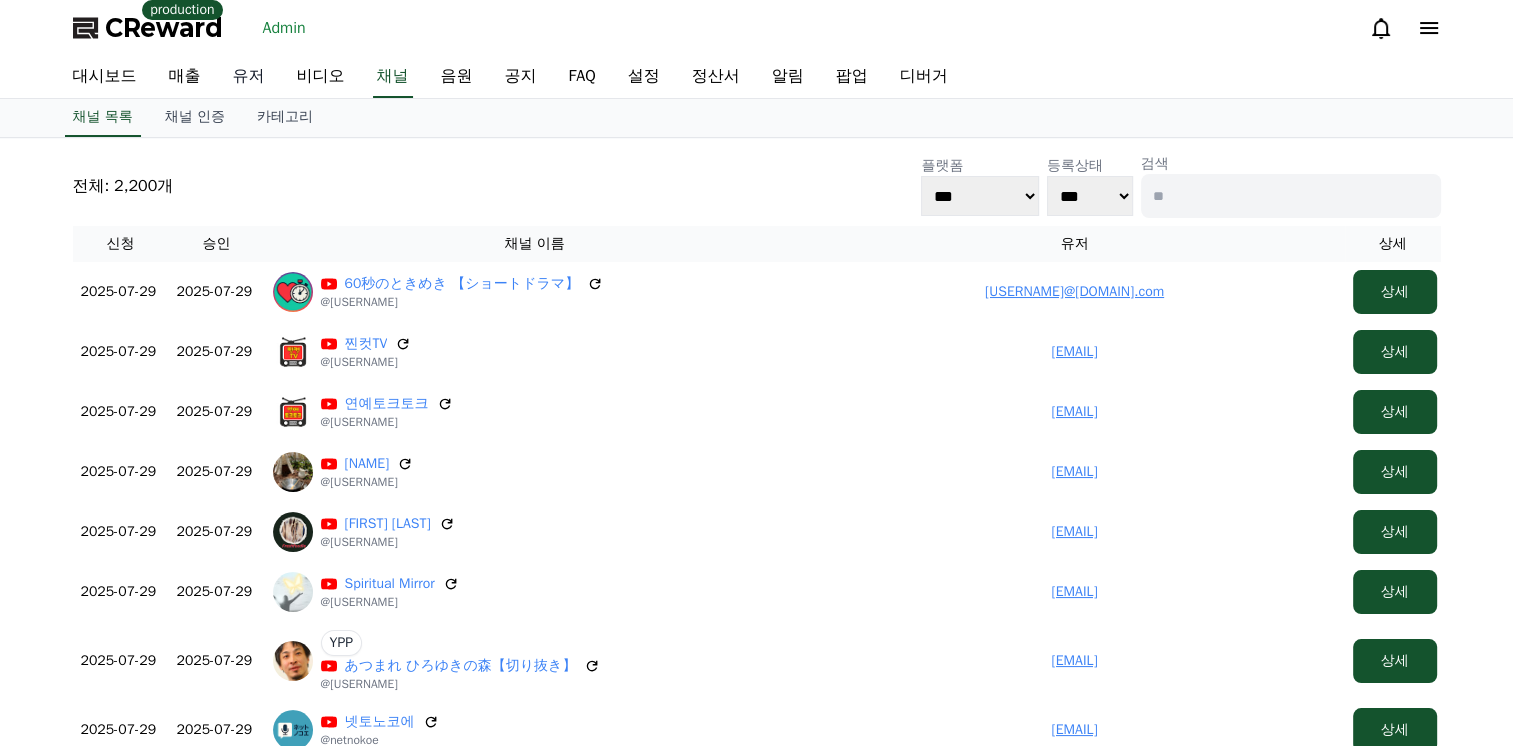 click on "유저" at bounding box center (249, 77) 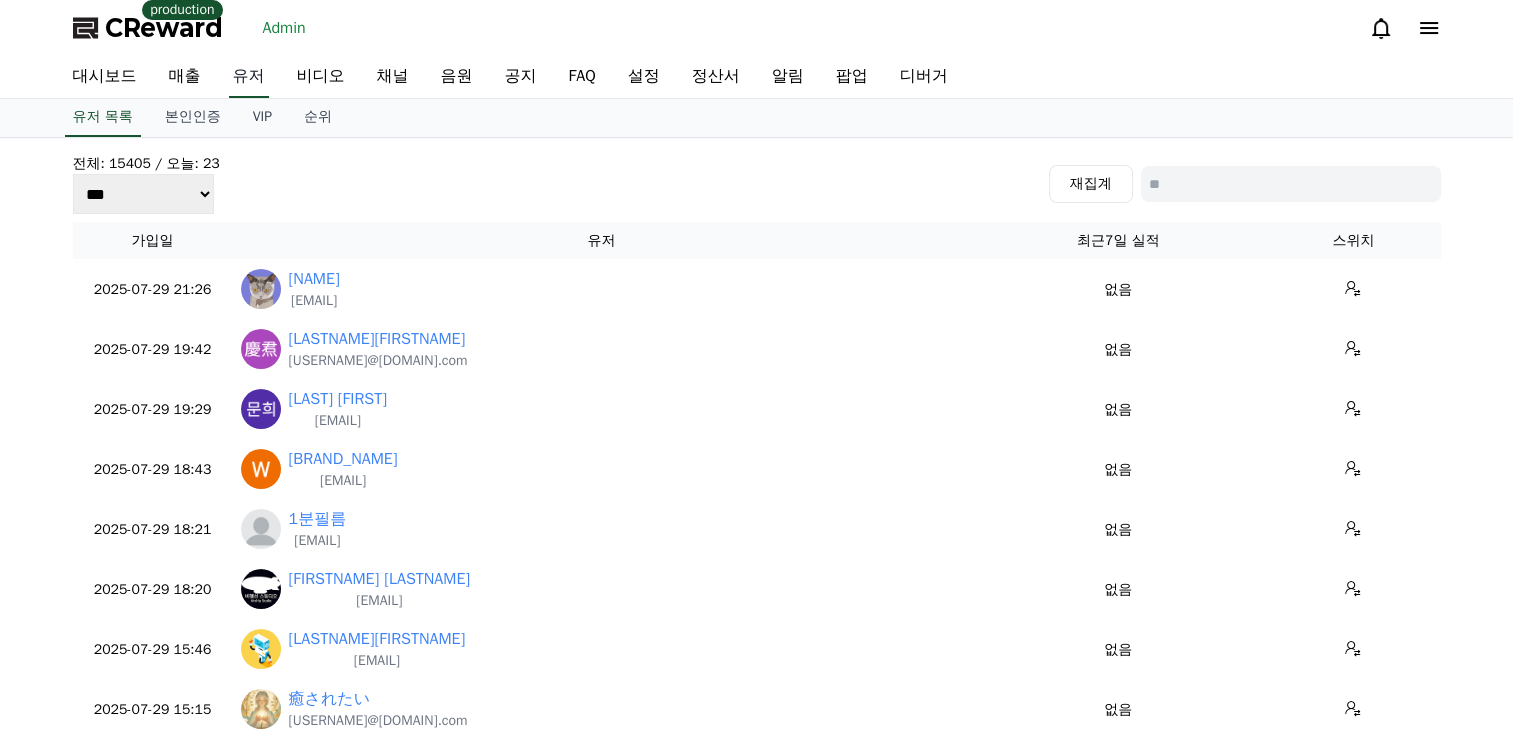 click on "유저" at bounding box center (249, 77) 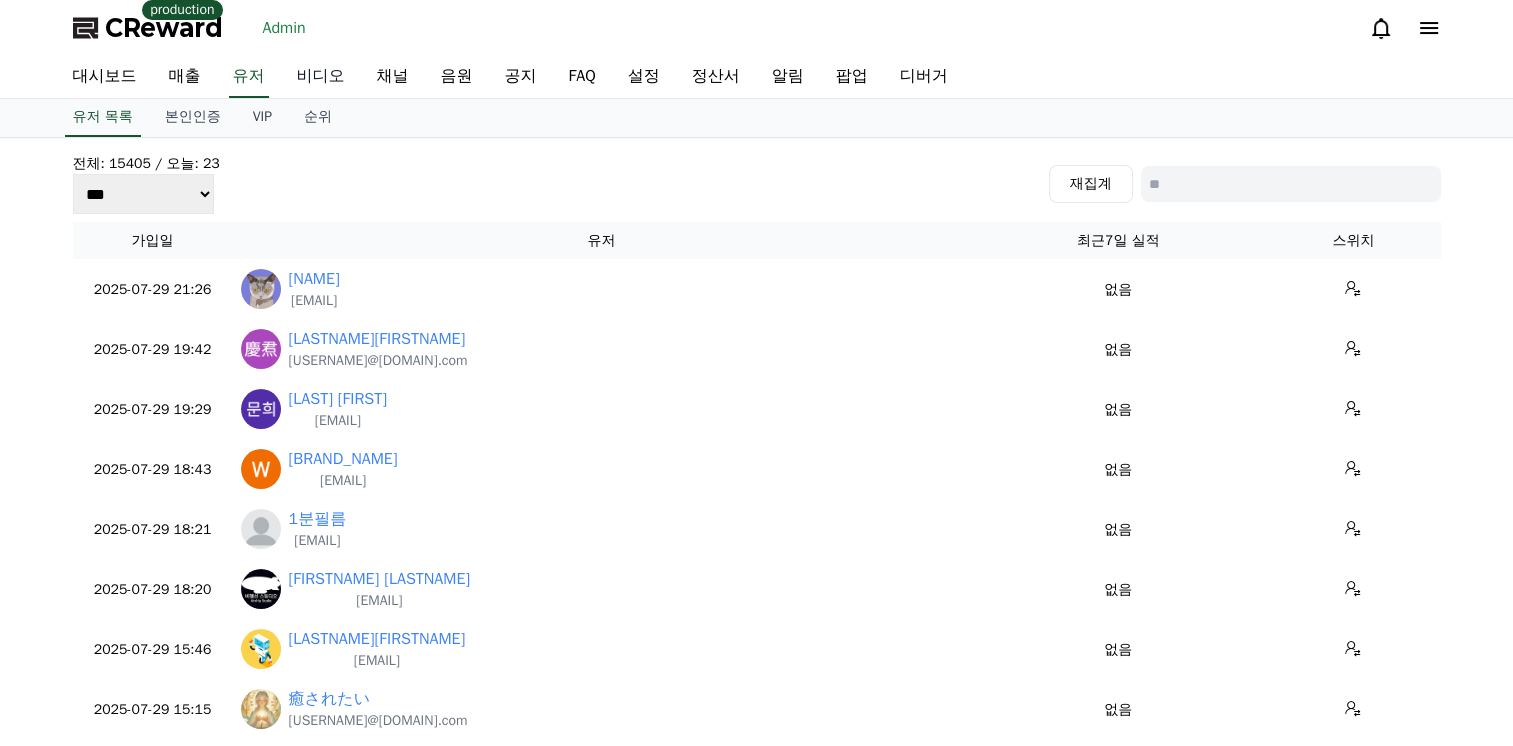 click on "비디오" at bounding box center [321, 77] 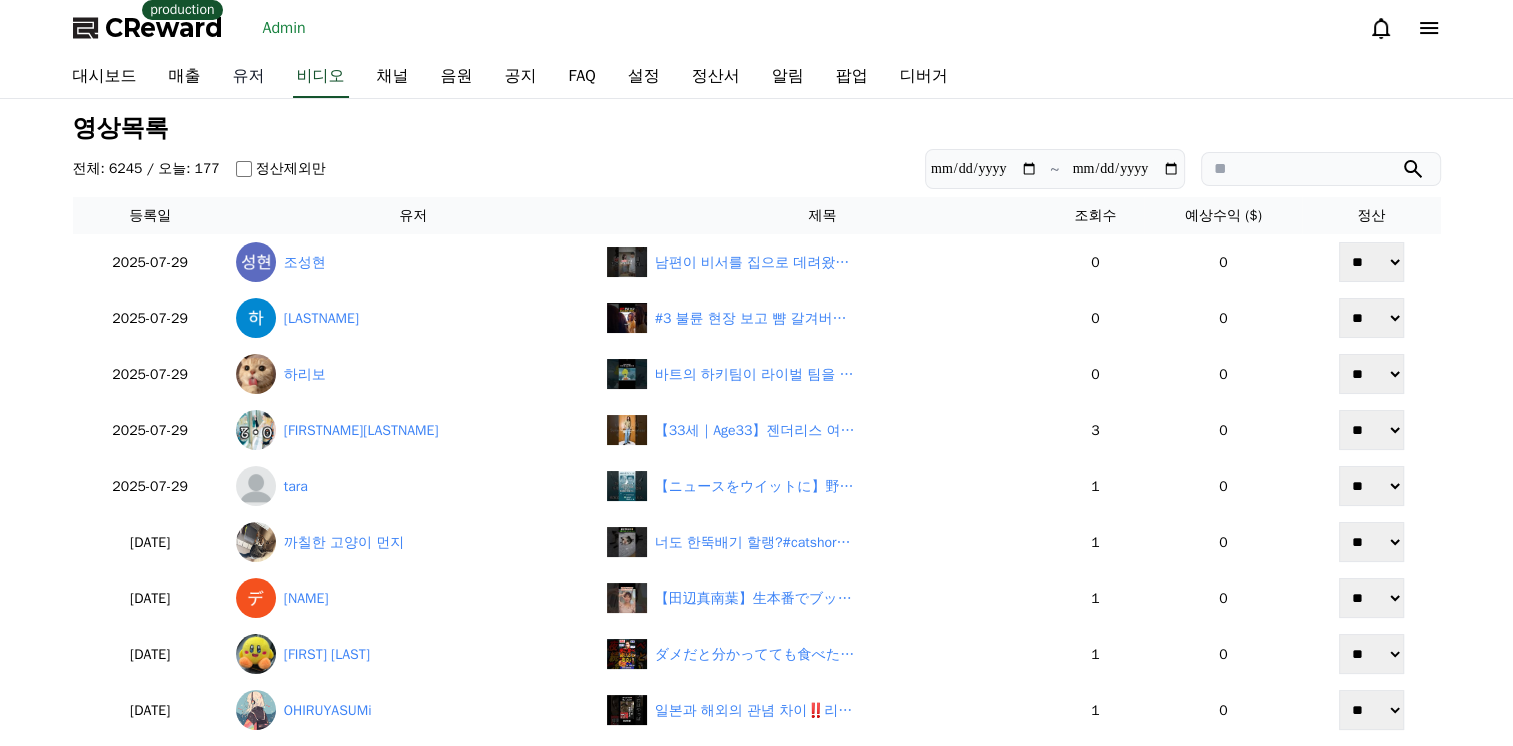 click on "유저" at bounding box center (249, 77) 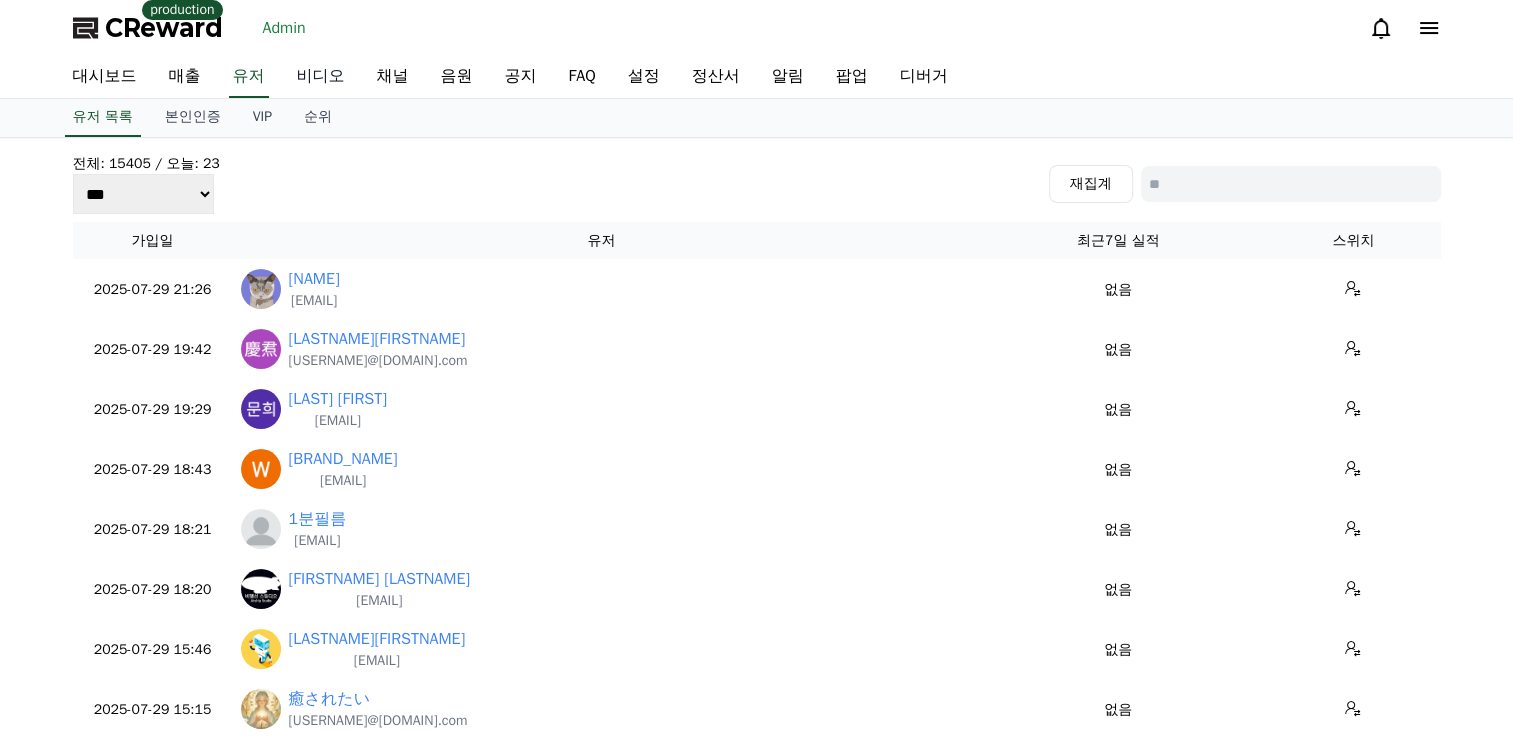 click on "비디오" at bounding box center [321, 77] 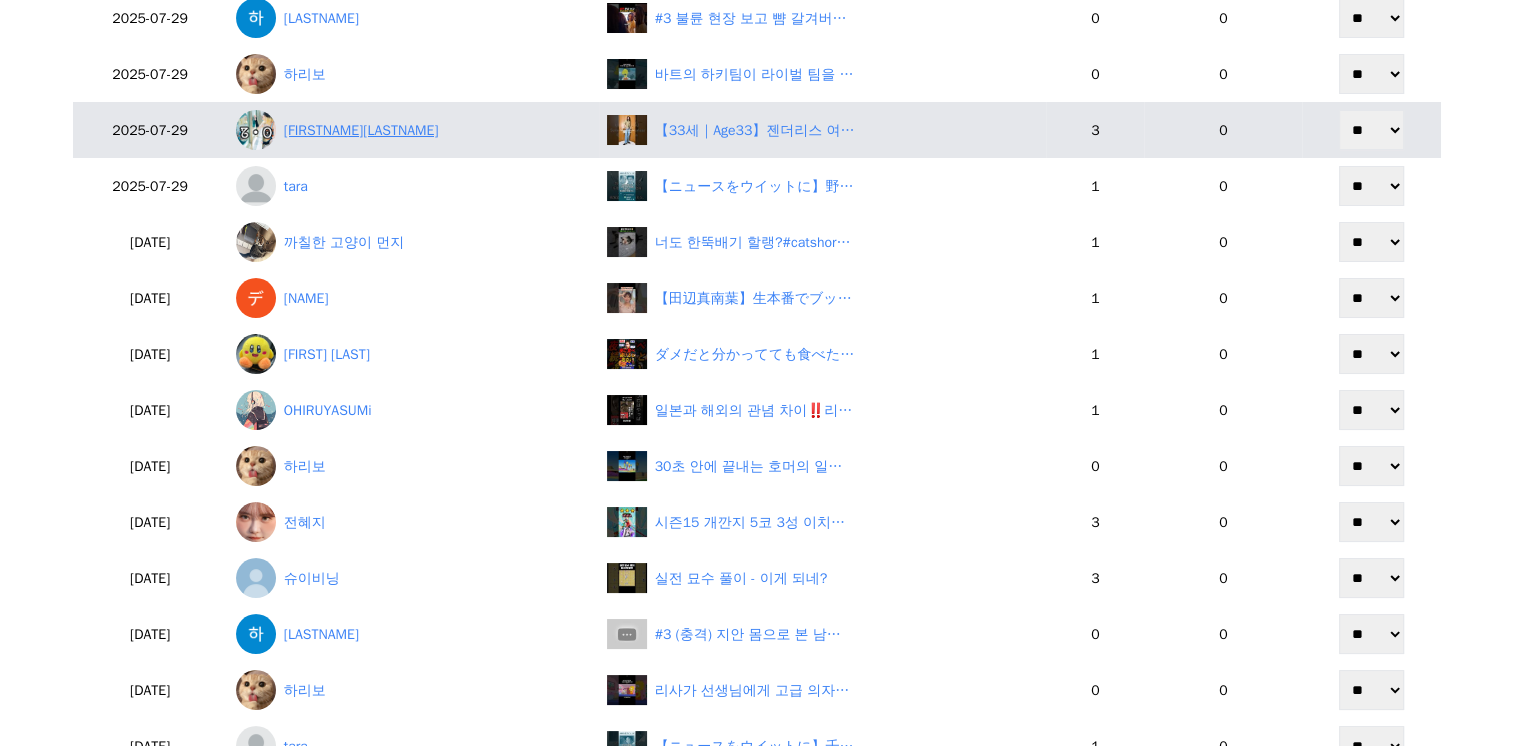 scroll, scrollTop: 500, scrollLeft: 0, axis: vertical 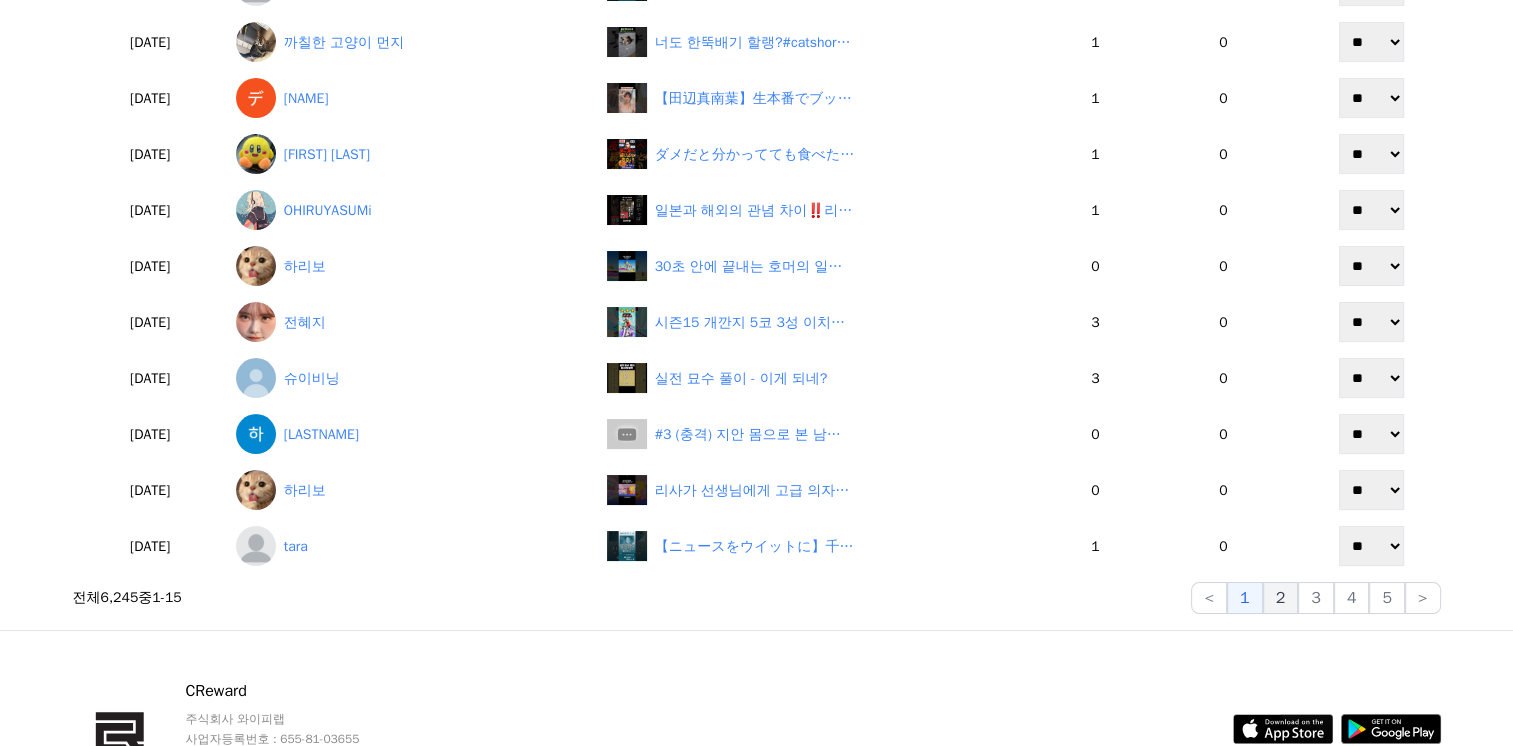 click on "2" 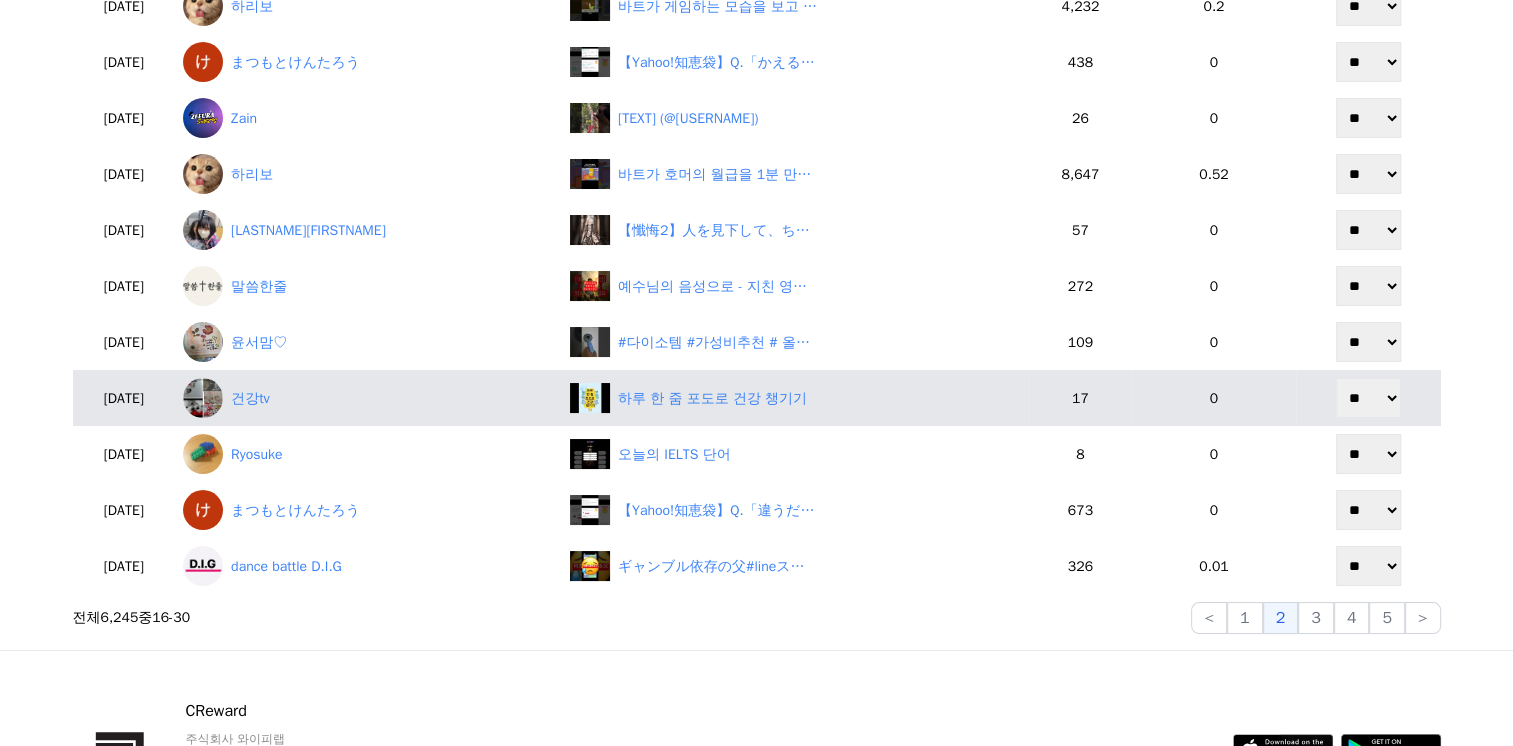 scroll, scrollTop: 500, scrollLeft: 0, axis: vertical 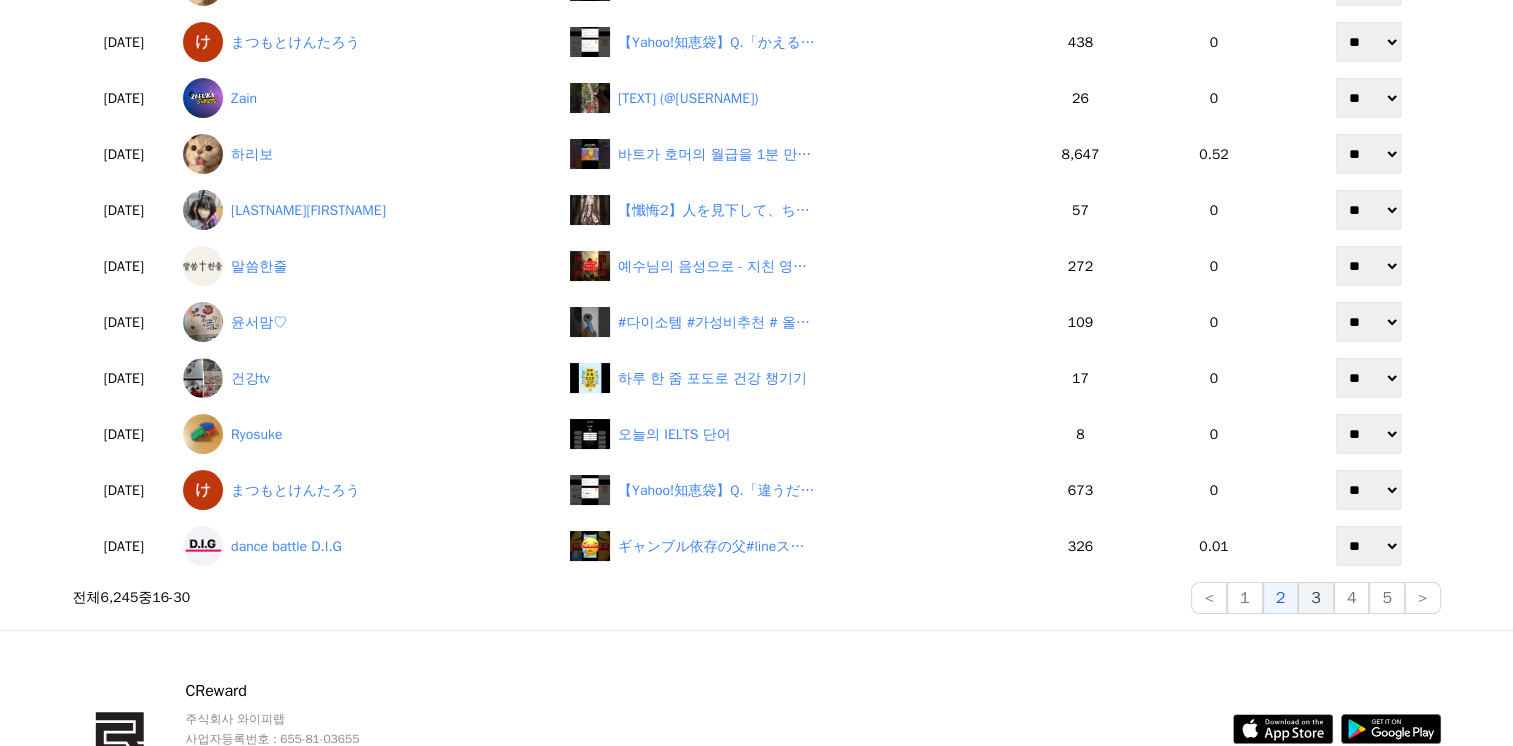 click on "3" 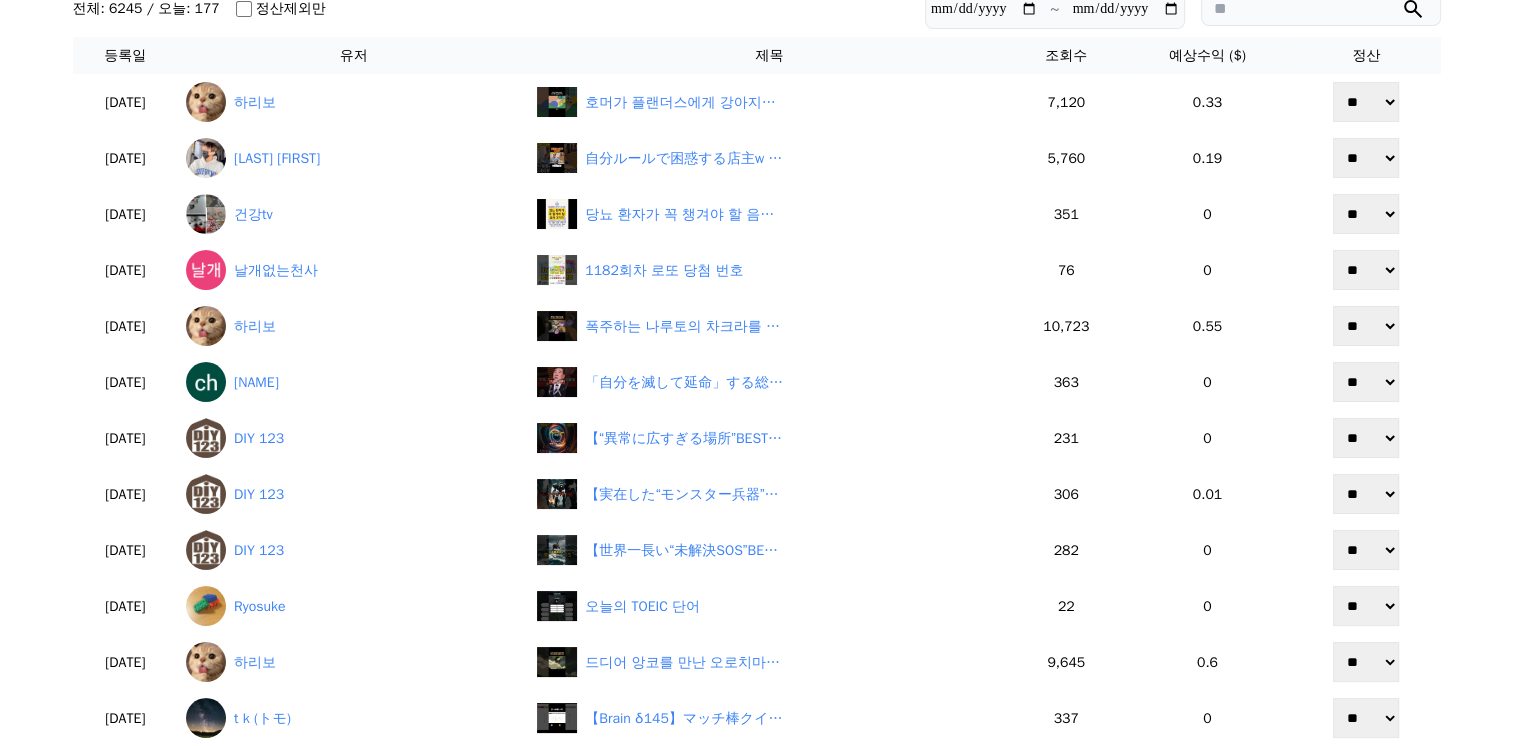 scroll, scrollTop: 400, scrollLeft: 0, axis: vertical 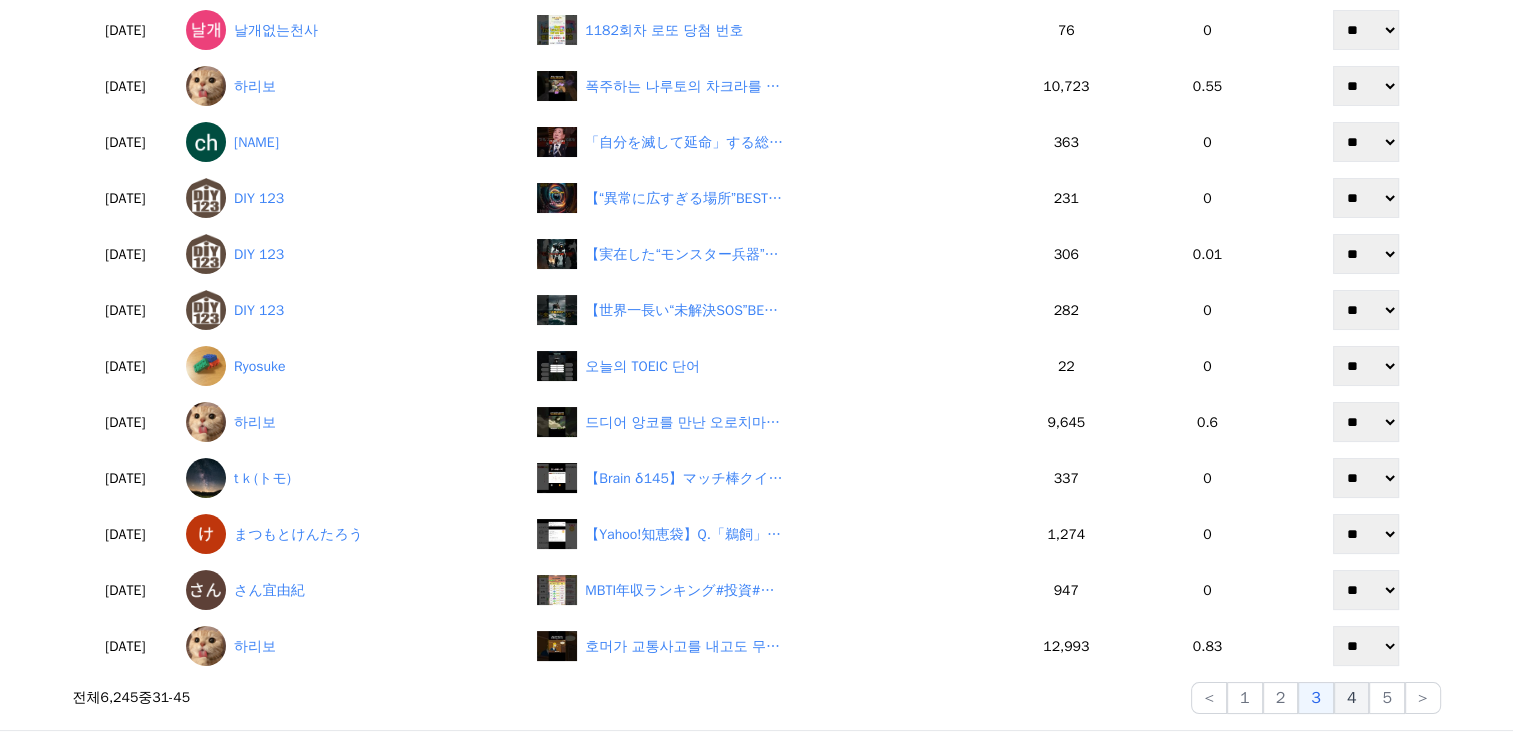 click on "4" 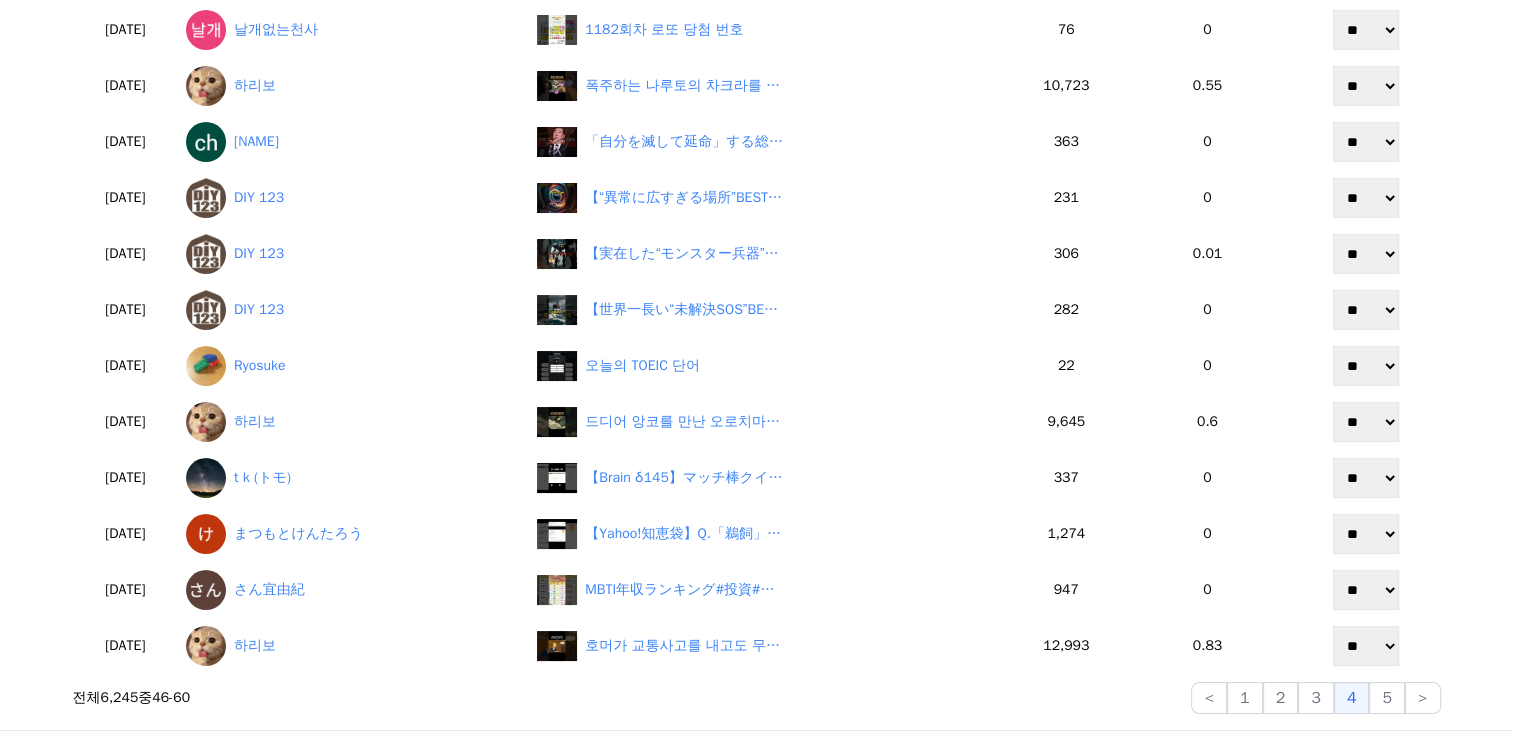 scroll, scrollTop: 400, scrollLeft: 0, axis: vertical 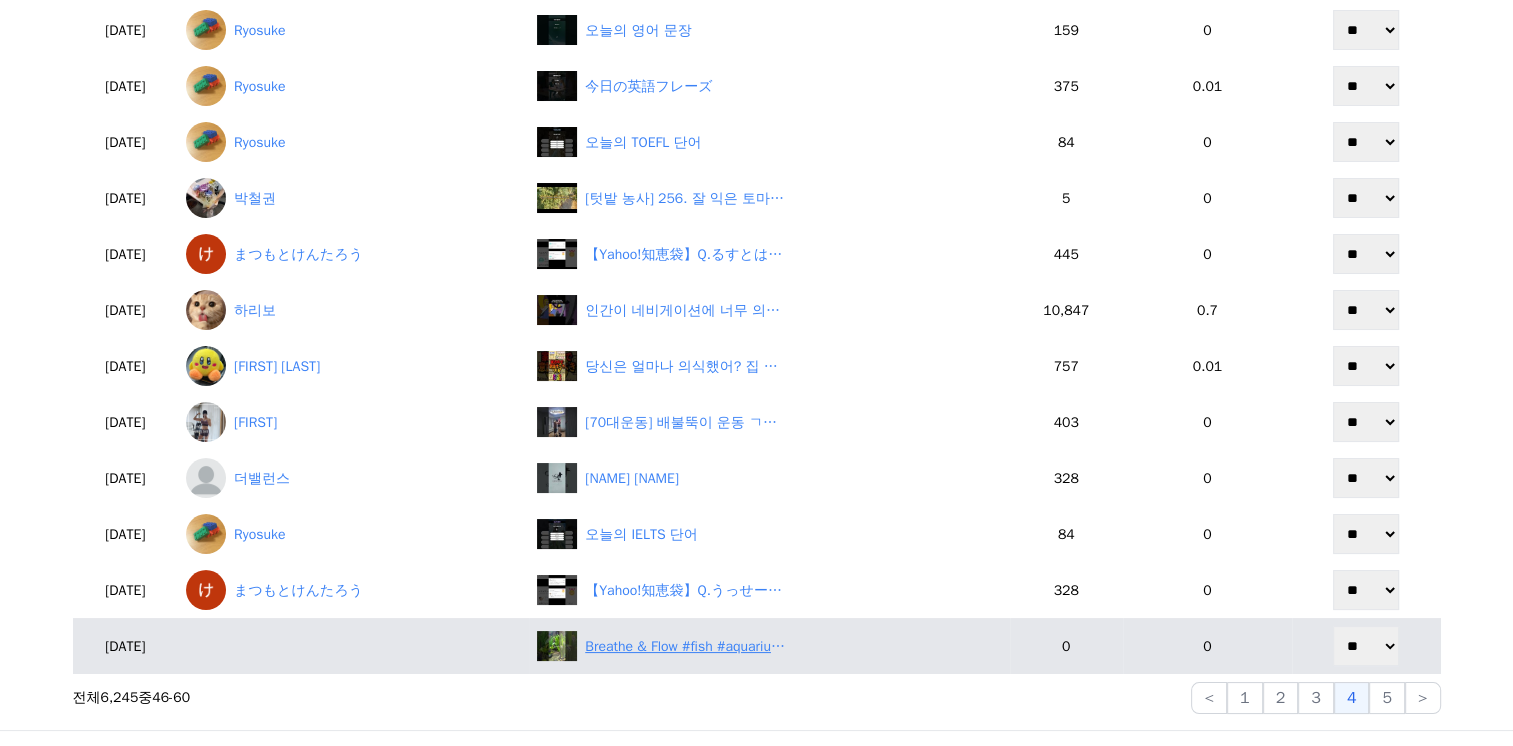 click on "Breathe & Flow #fish #aquarium #aquariumfish #peace #calm #love #light" at bounding box center [685, 646] 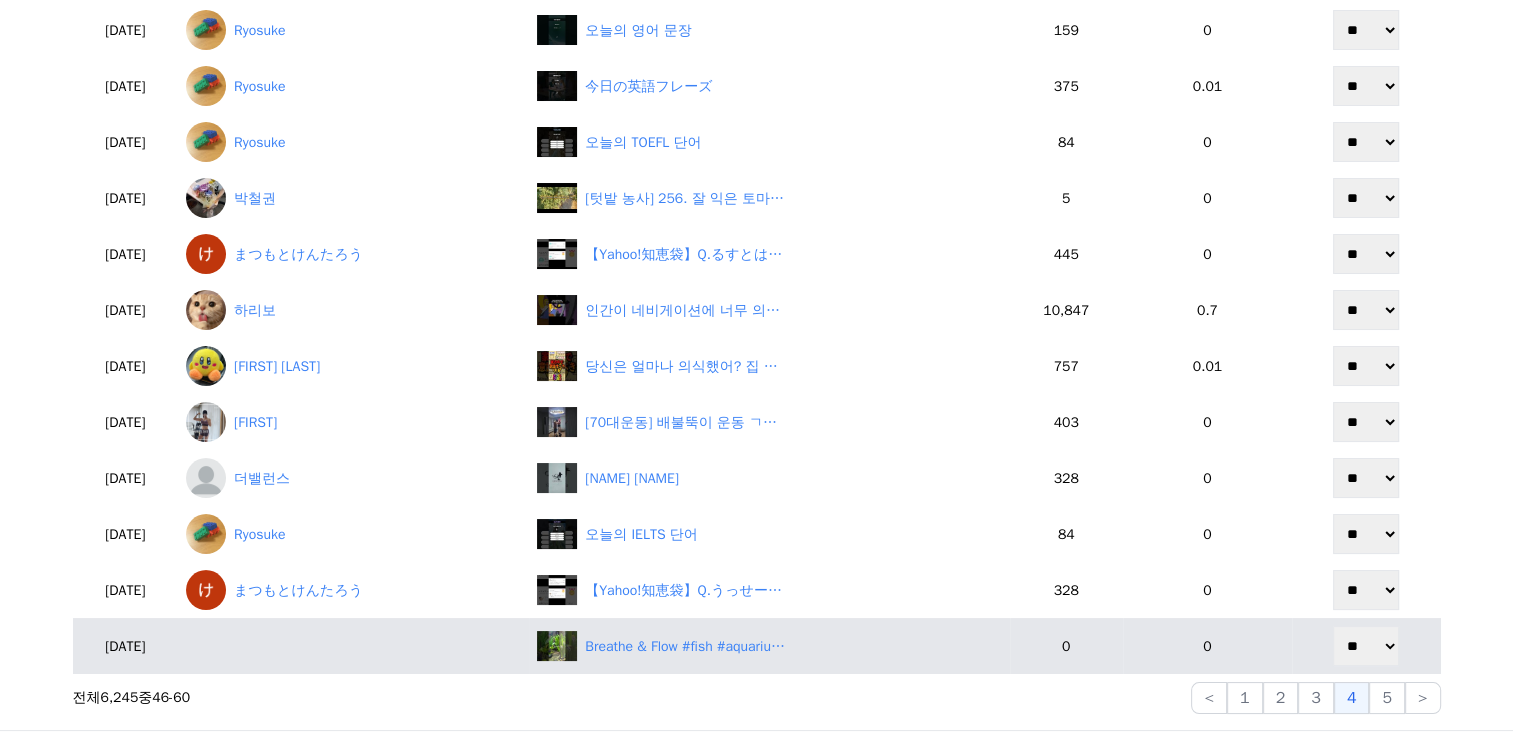 click at bounding box center (353, 646) 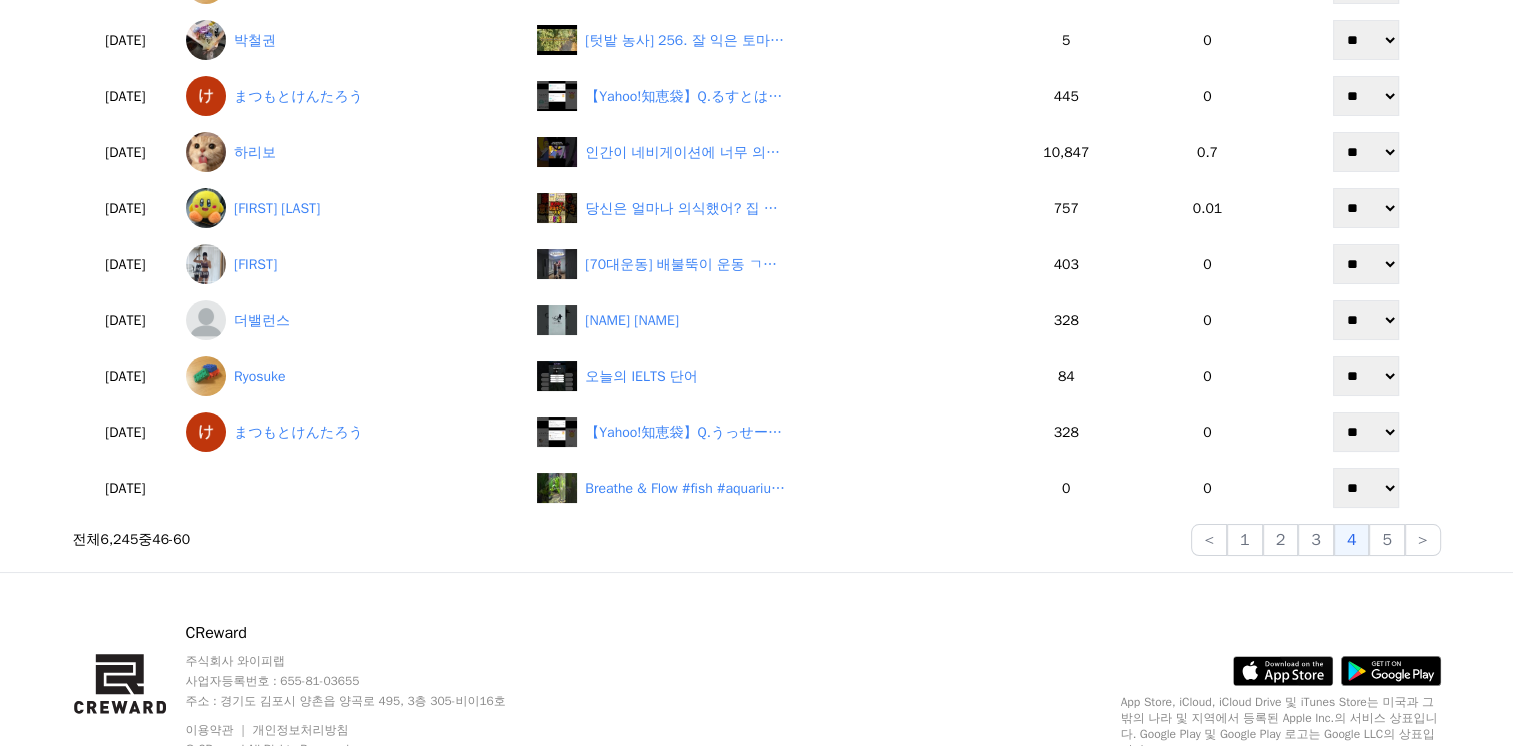 scroll, scrollTop: 672, scrollLeft: 0, axis: vertical 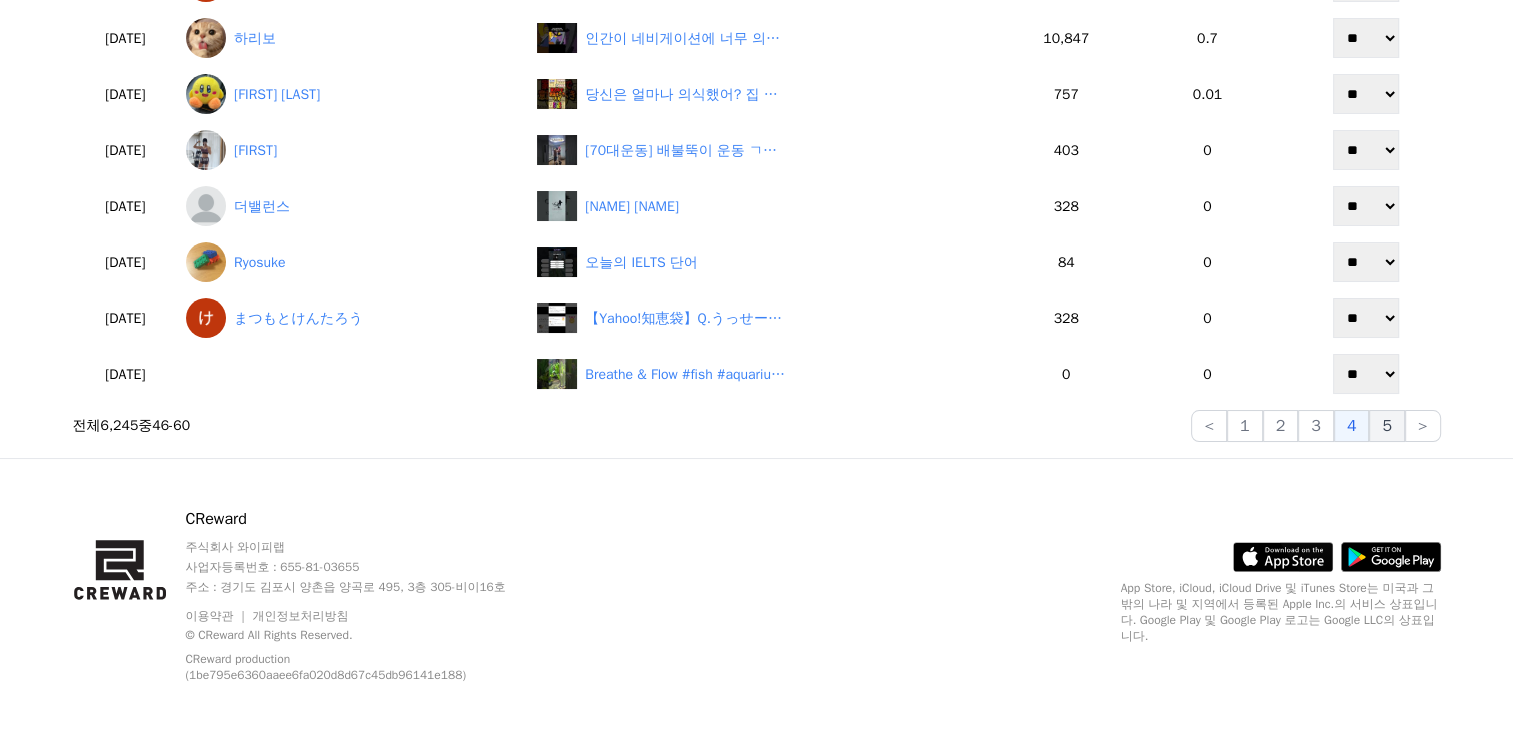 click on "5" 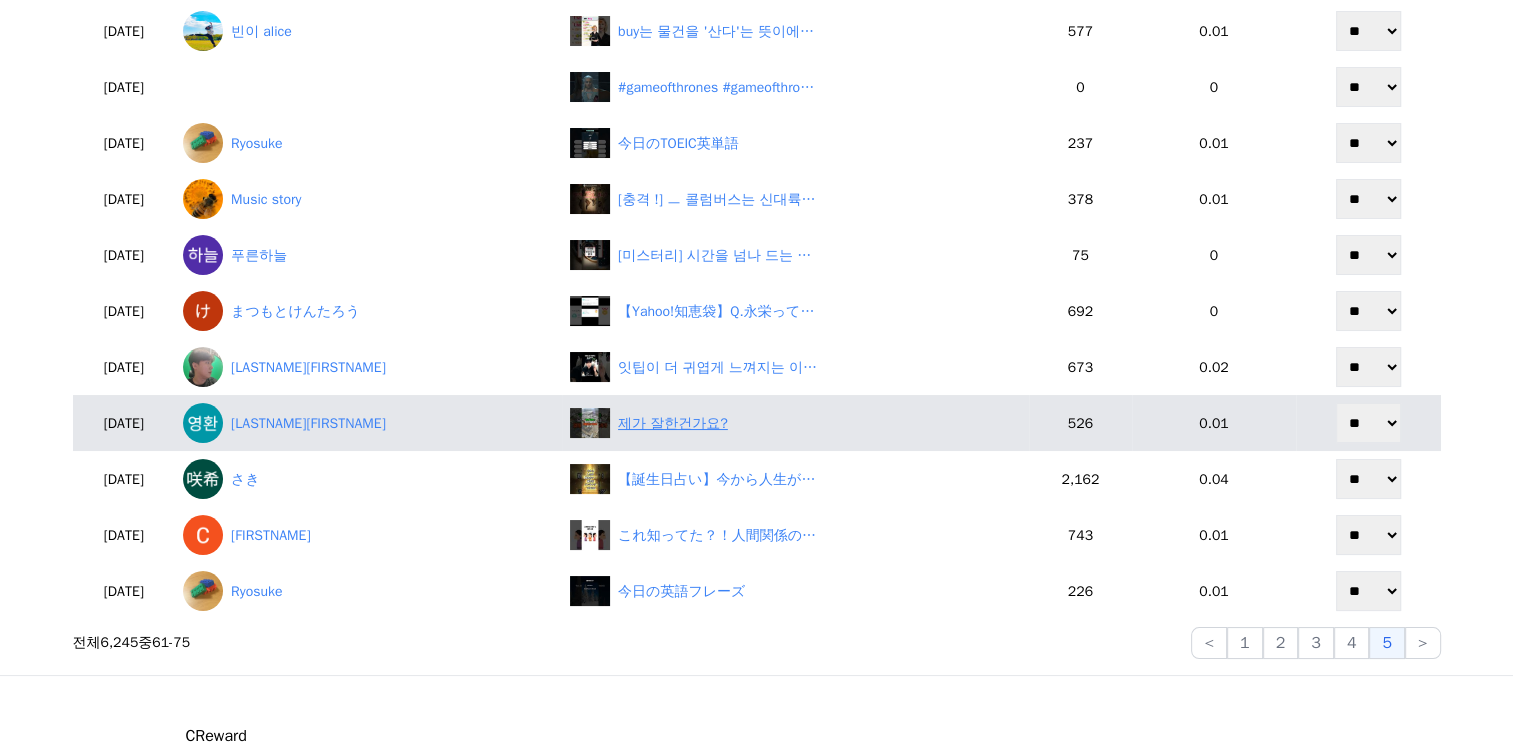 scroll, scrollTop: 572, scrollLeft: 0, axis: vertical 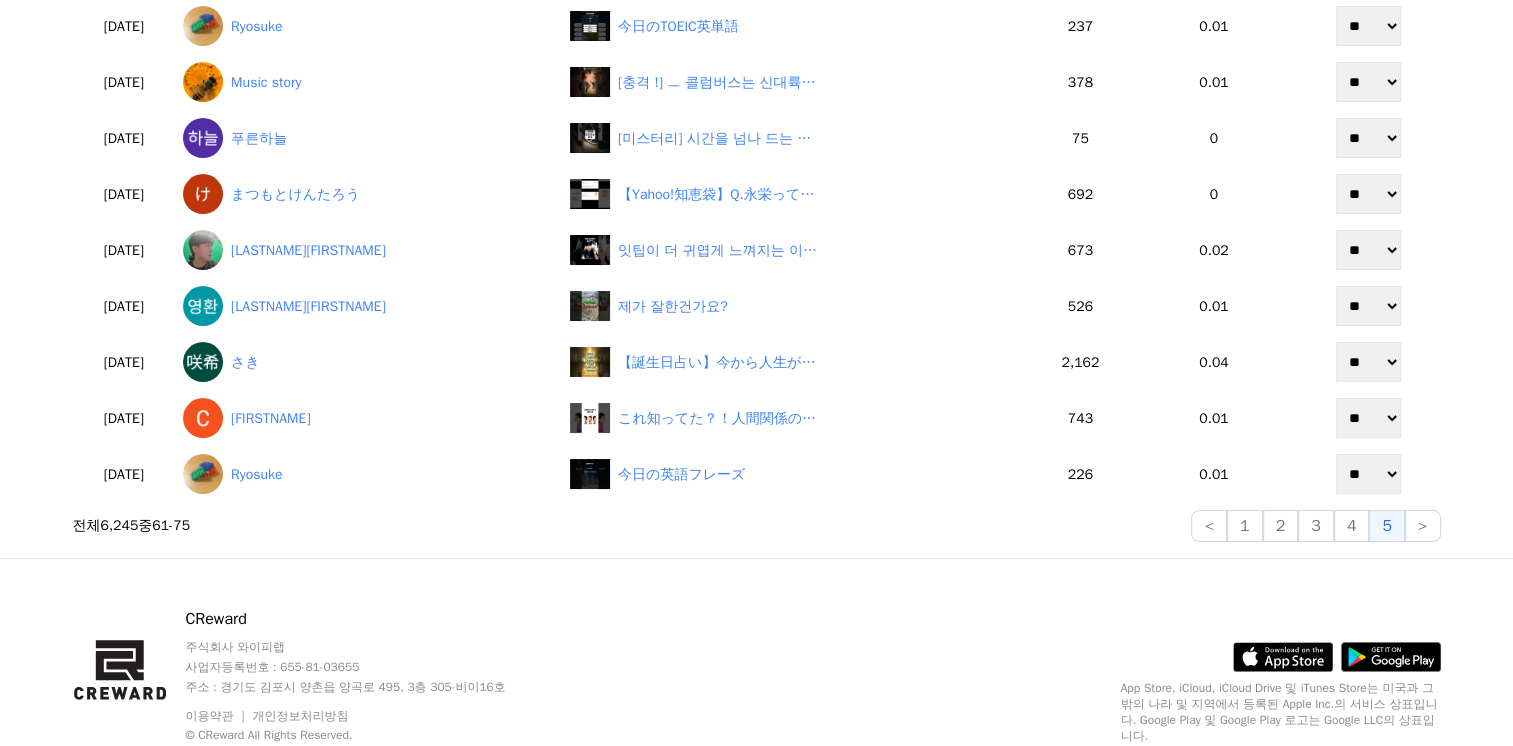click on "**********" at bounding box center [757, 42] 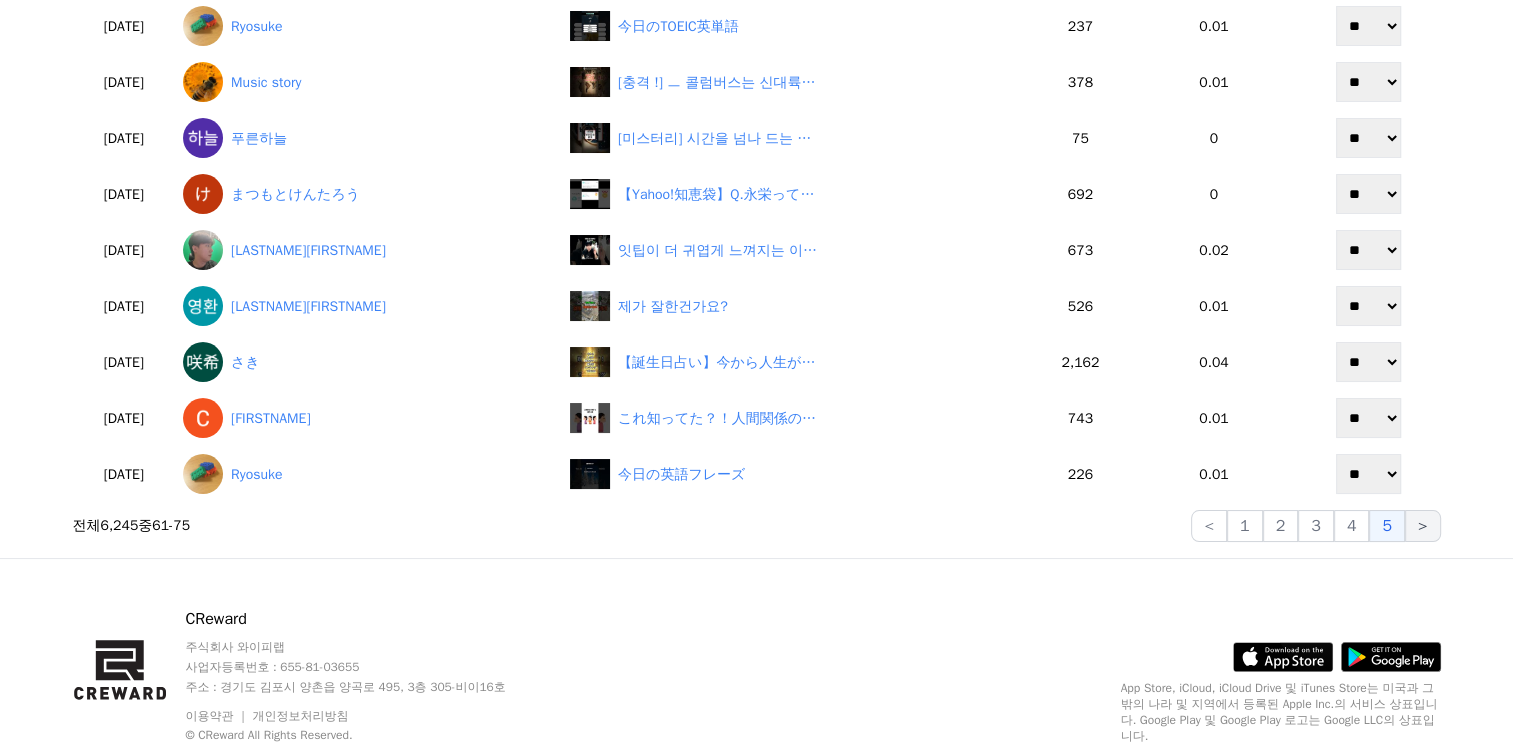 click on ">" 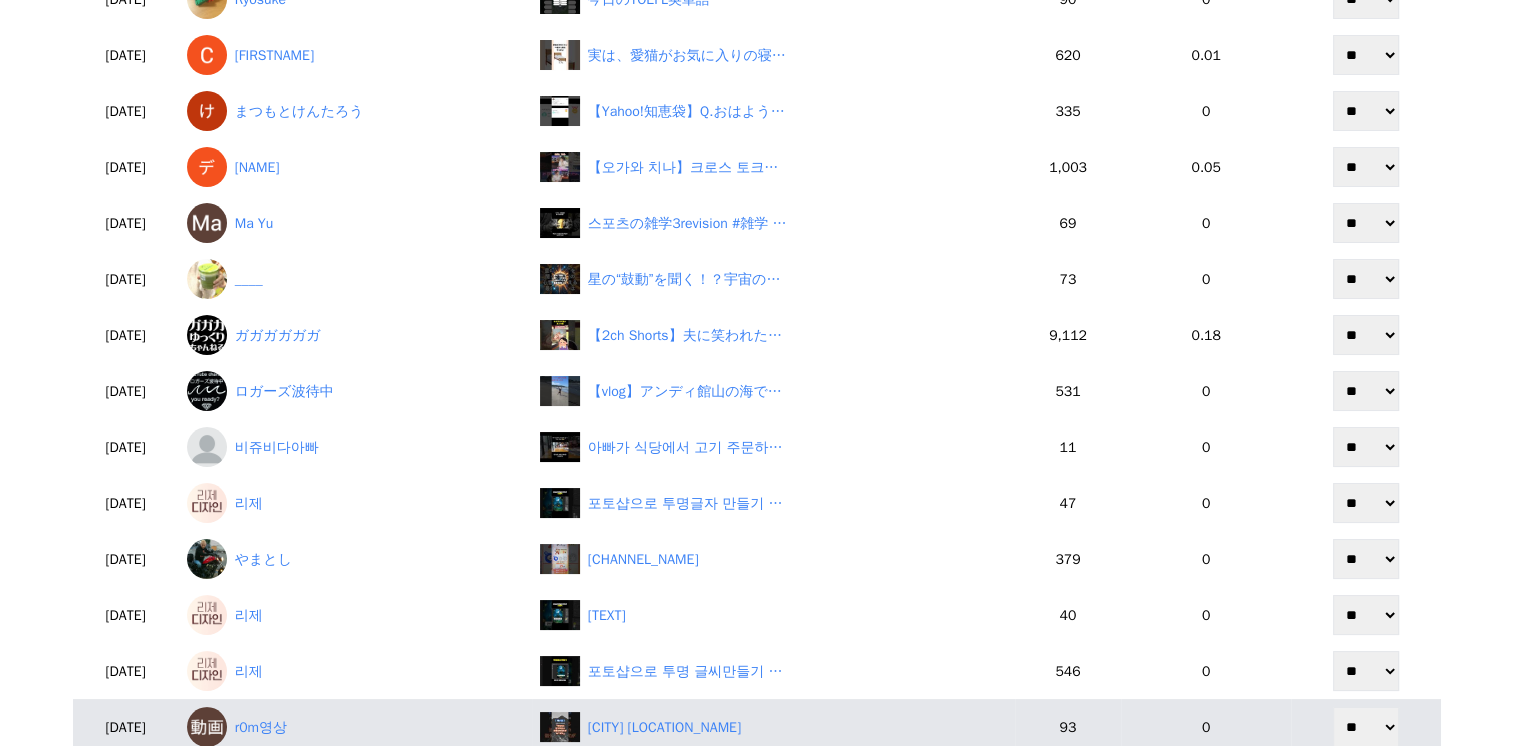 scroll, scrollTop: 472, scrollLeft: 0, axis: vertical 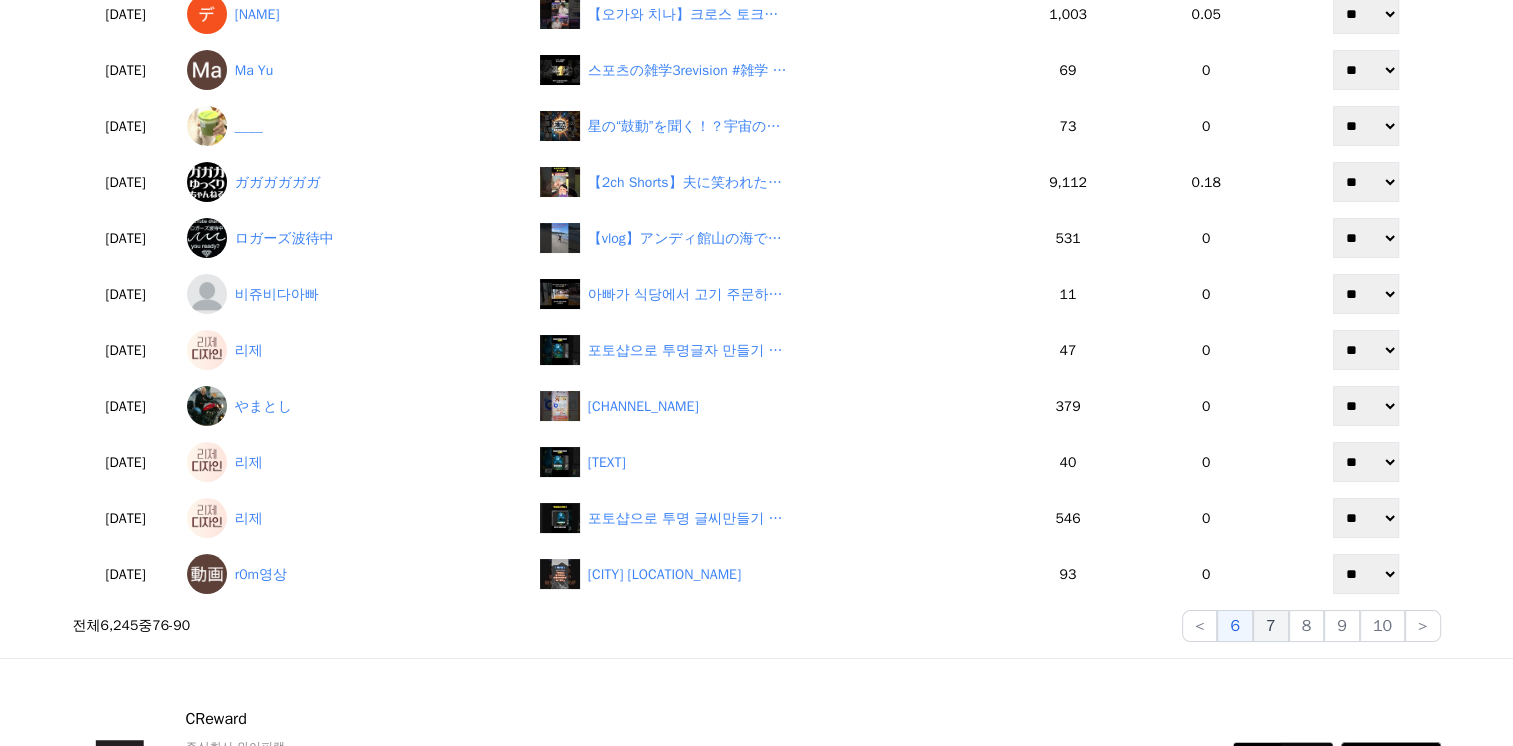 click on "7" 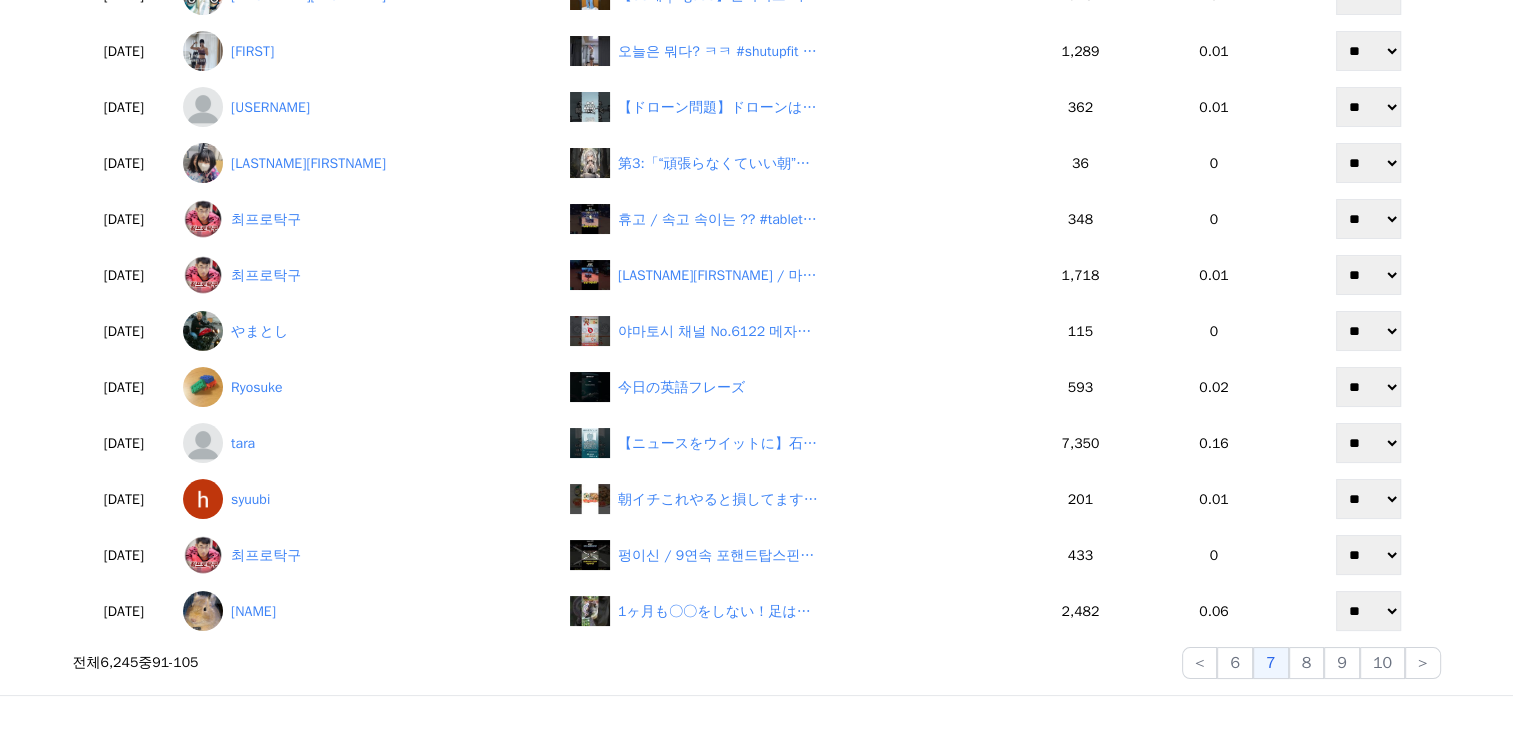 scroll, scrollTop: 572, scrollLeft: 0, axis: vertical 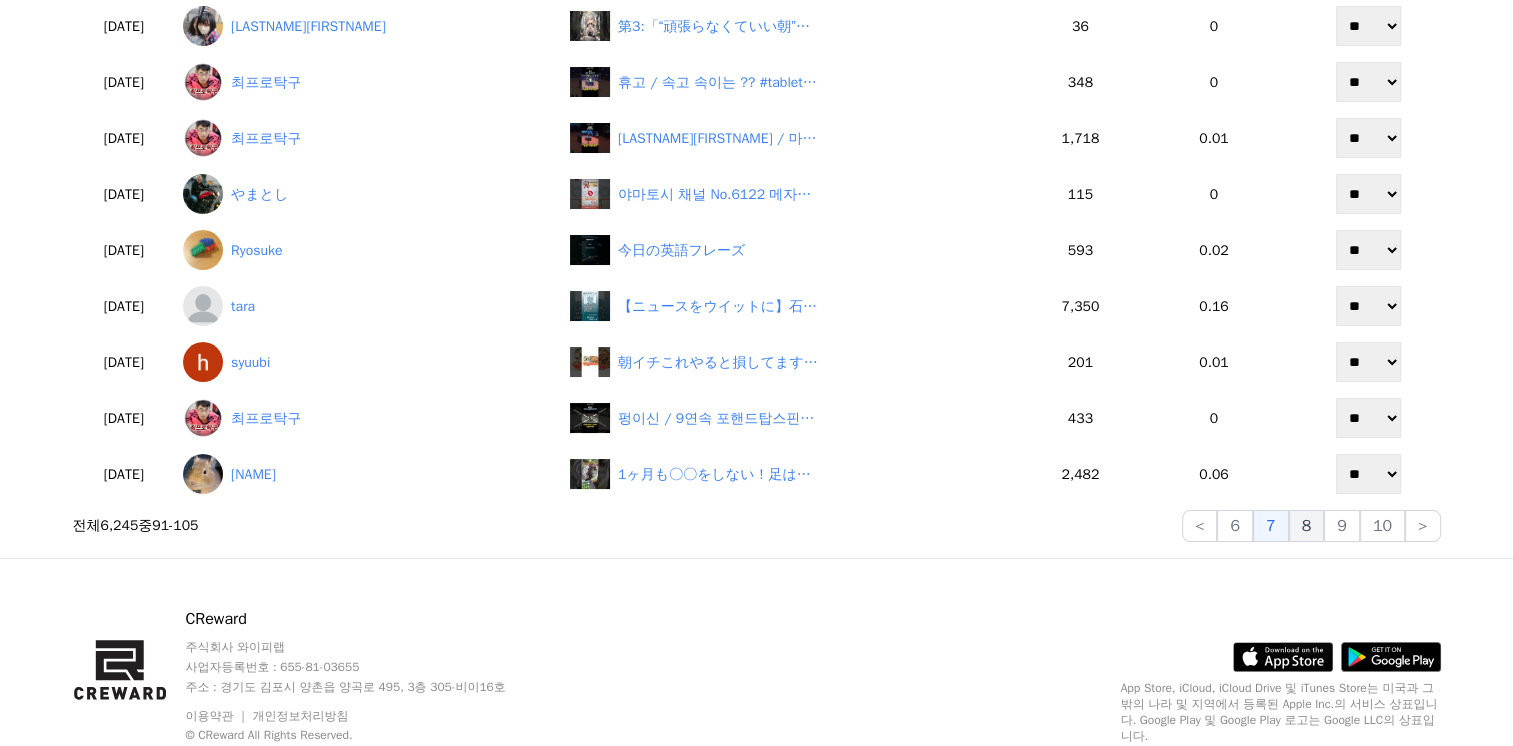 click on "8" 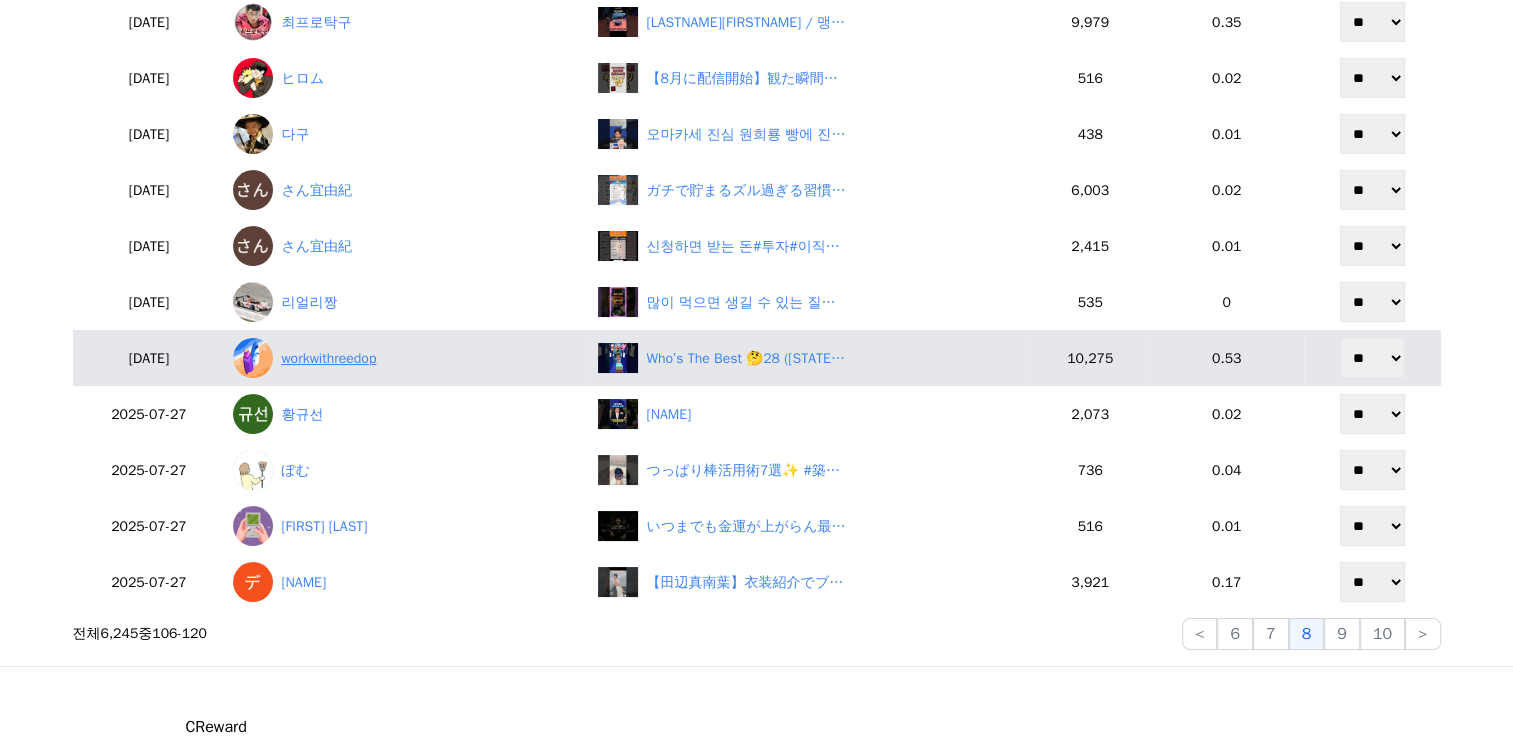 scroll, scrollTop: 472, scrollLeft: 0, axis: vertical 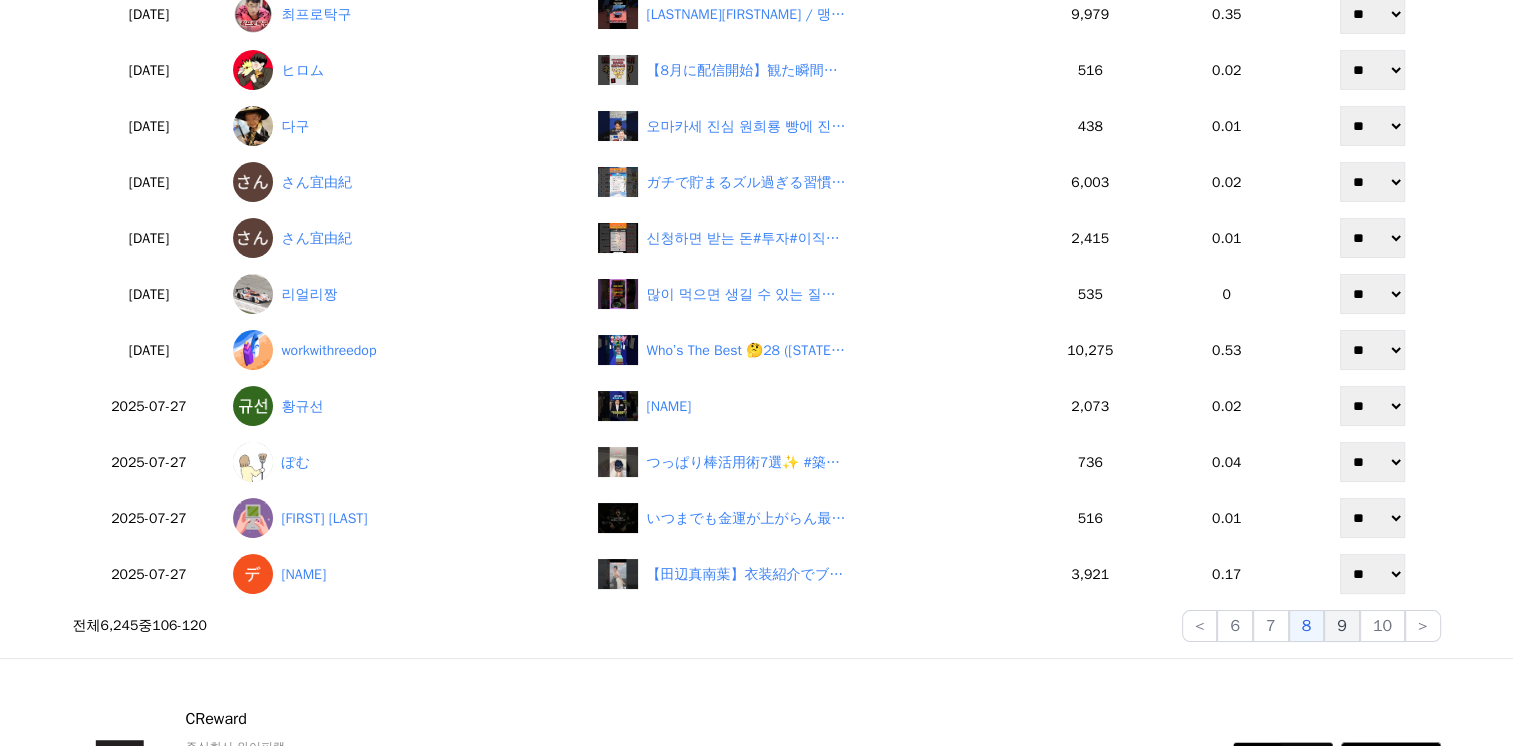 click on "9" 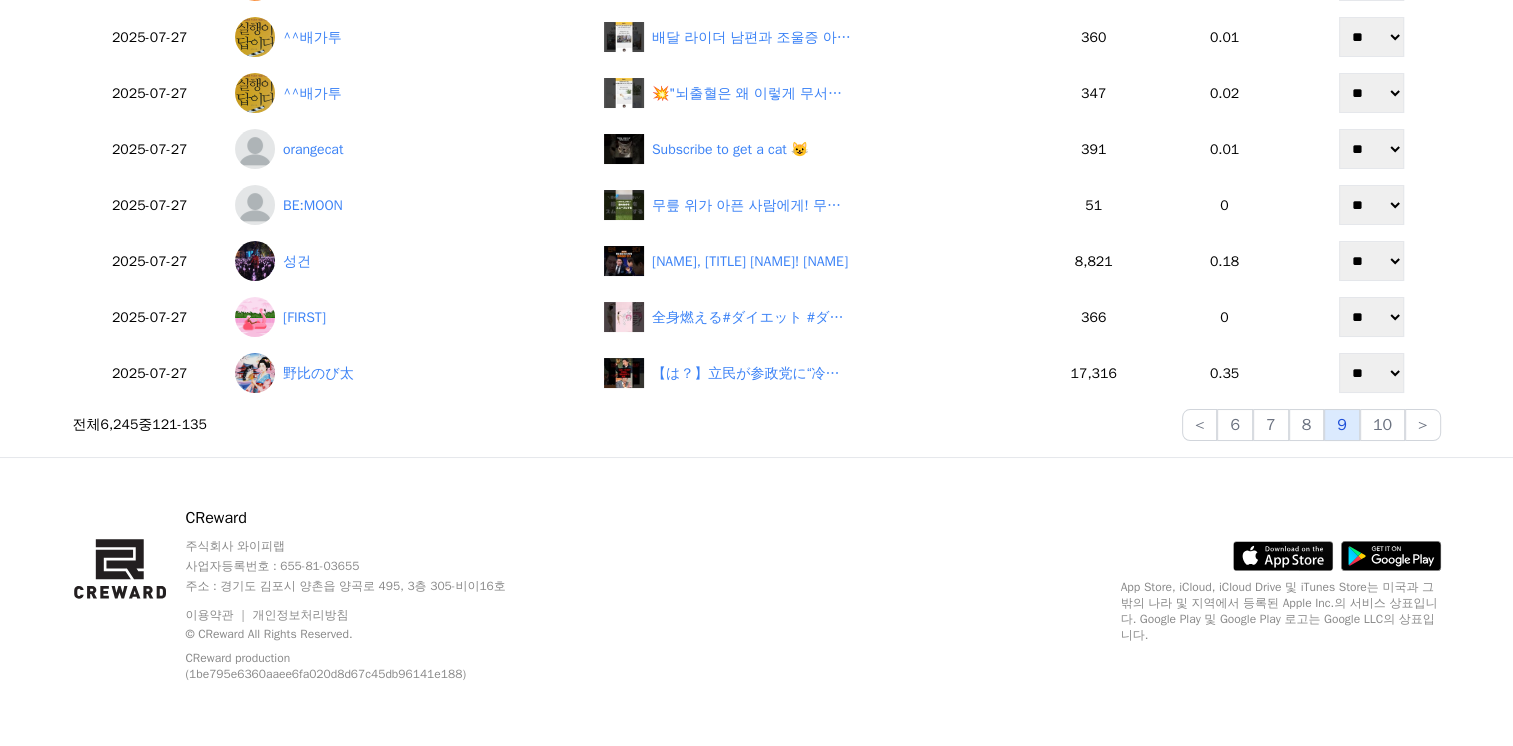 scroll, scrollTop: 472, scrollLeft: 0, axis: vertical 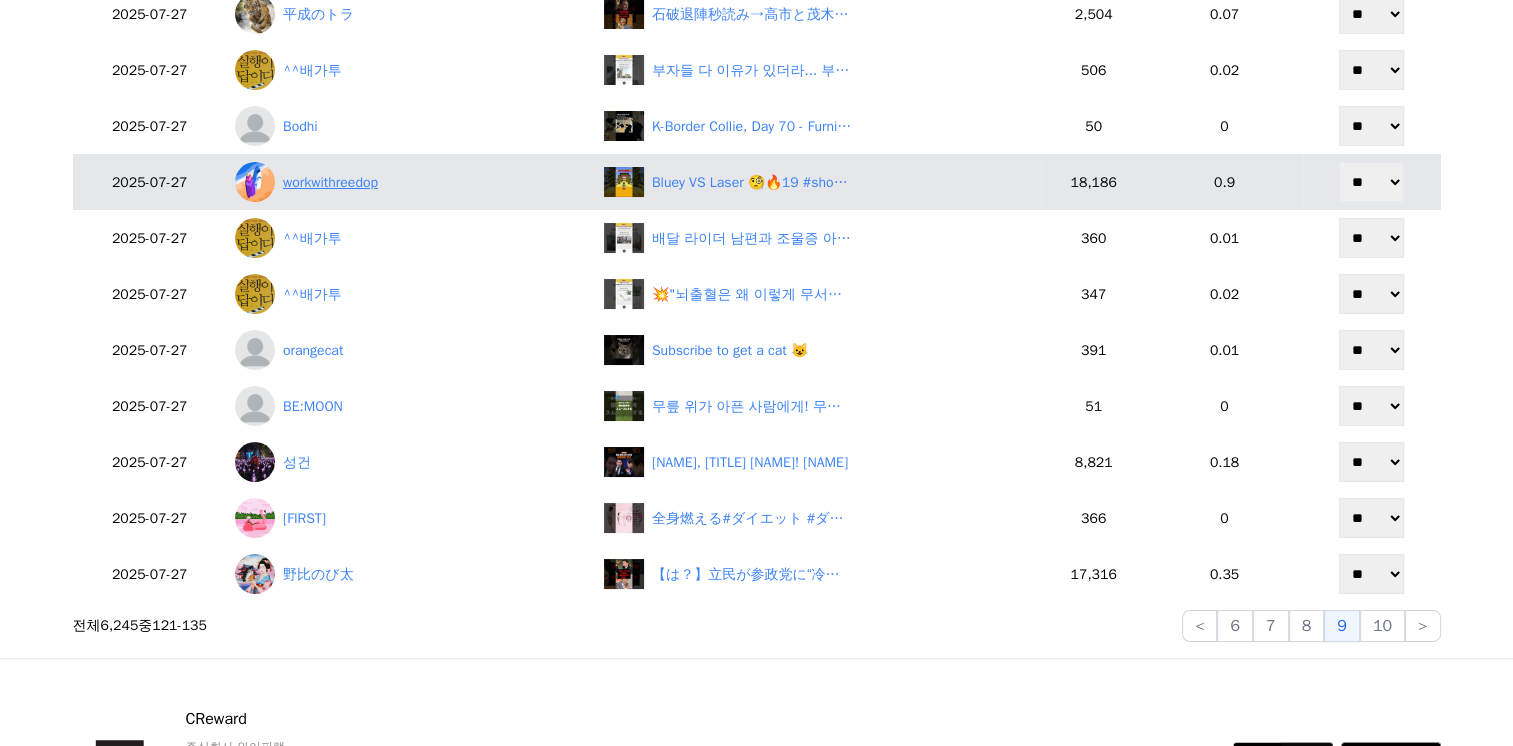 click on "workwithreedop" at bounding box center [411, 182] 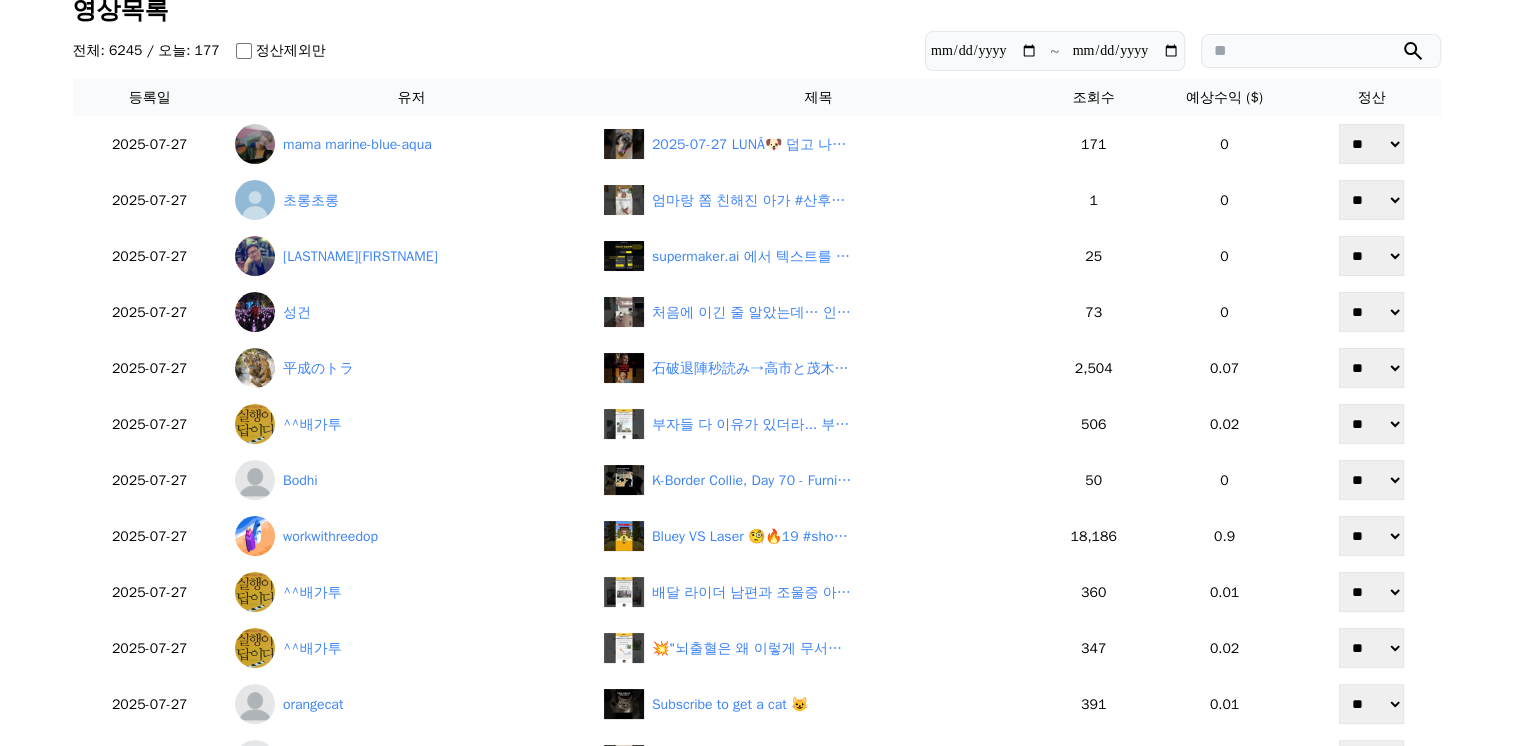 scroll, scrollTop: 72, scrollLeft: 0, axis: vertical 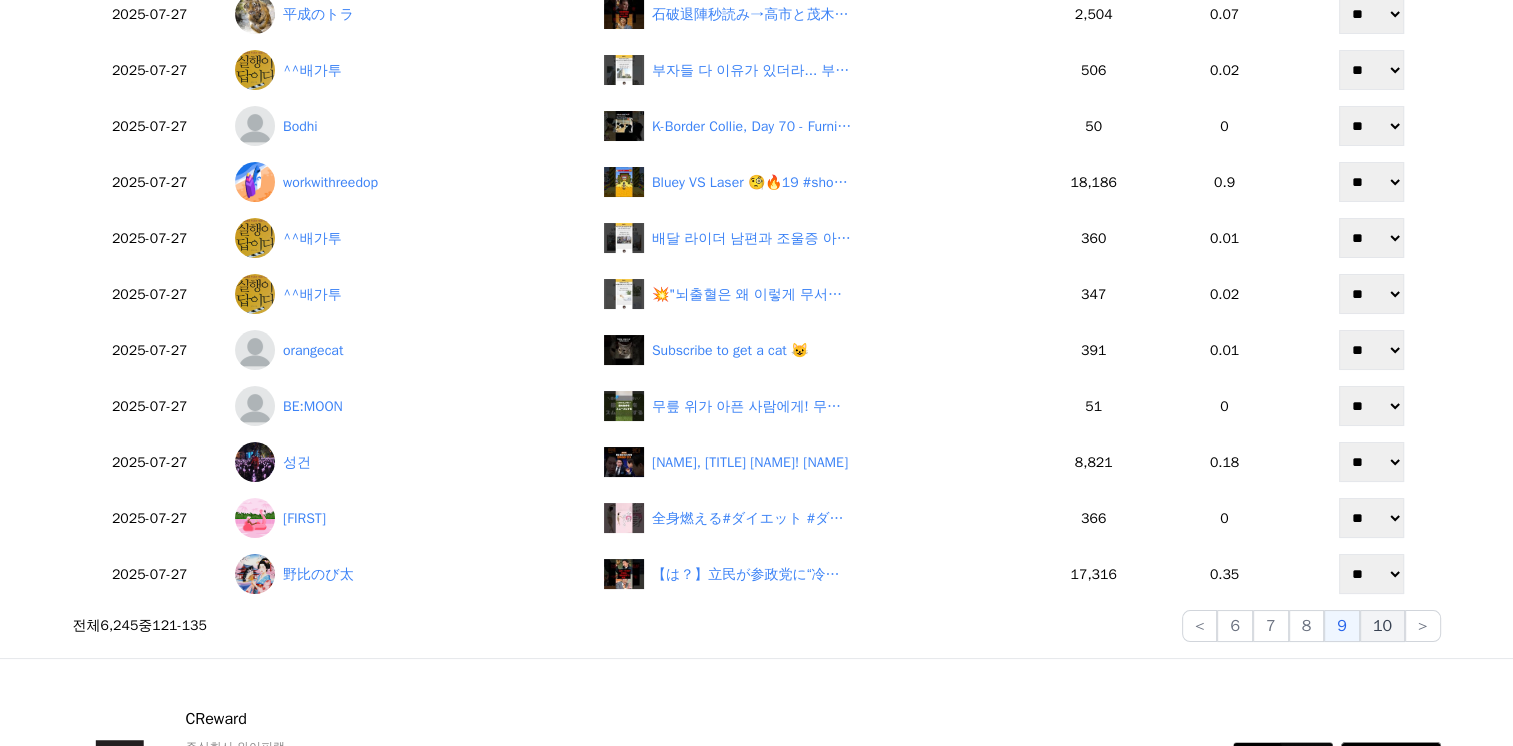 click on "10" 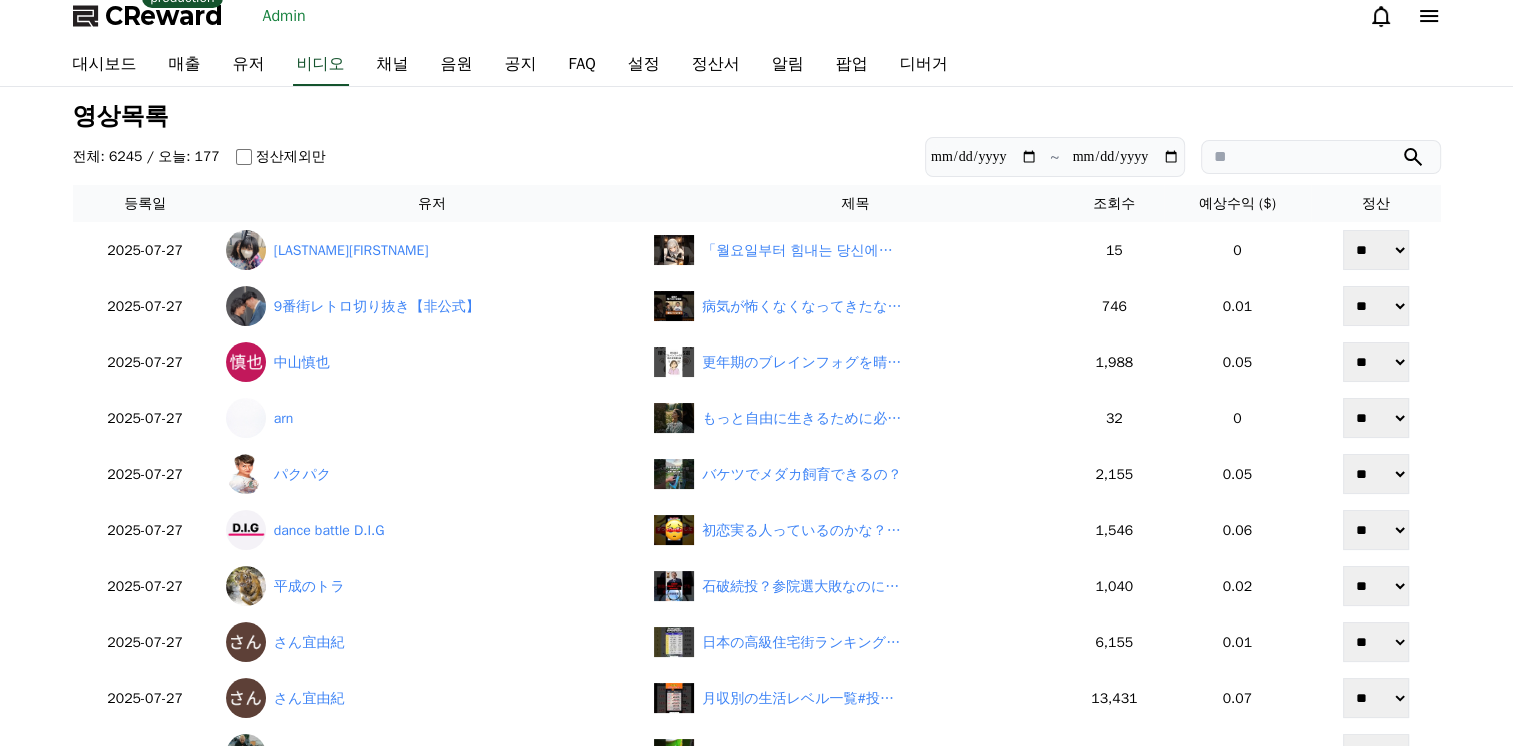 scroll, scrollTop: 0, scrollLeft: 0, axis: both 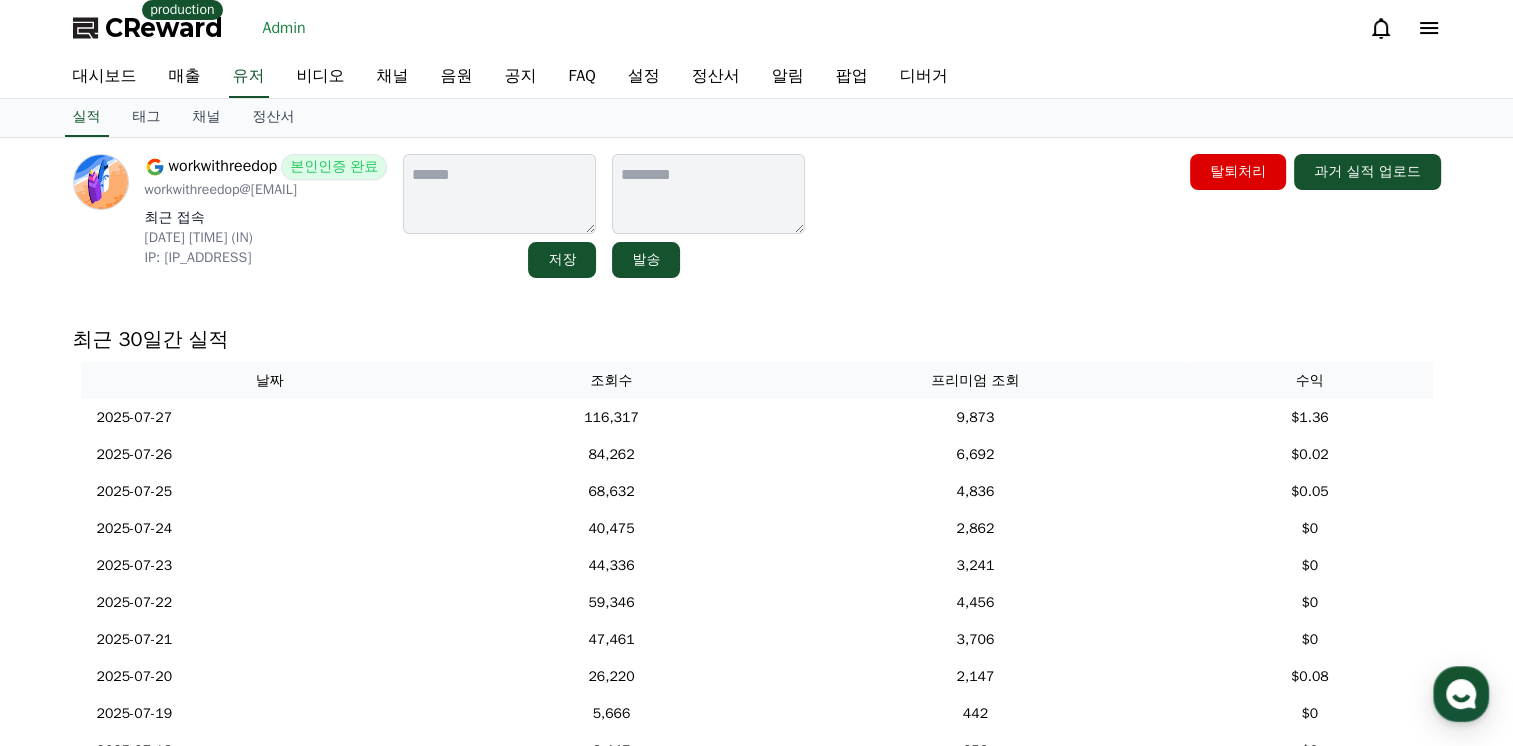 click on "최근 30일간 실적" at bounding box center (757, 340) 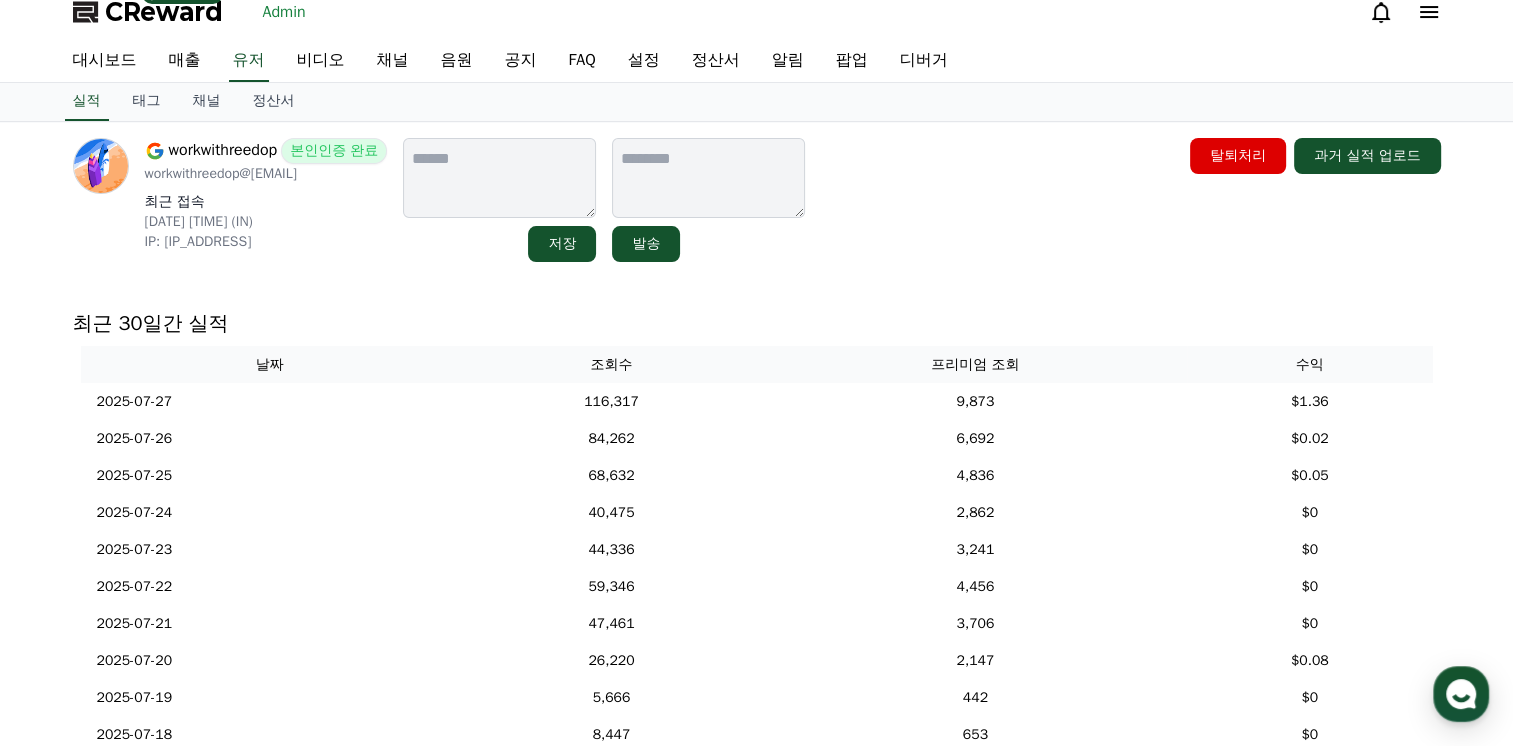 scroll, scrollTop: 0, scrollLeft: 0, axis: both 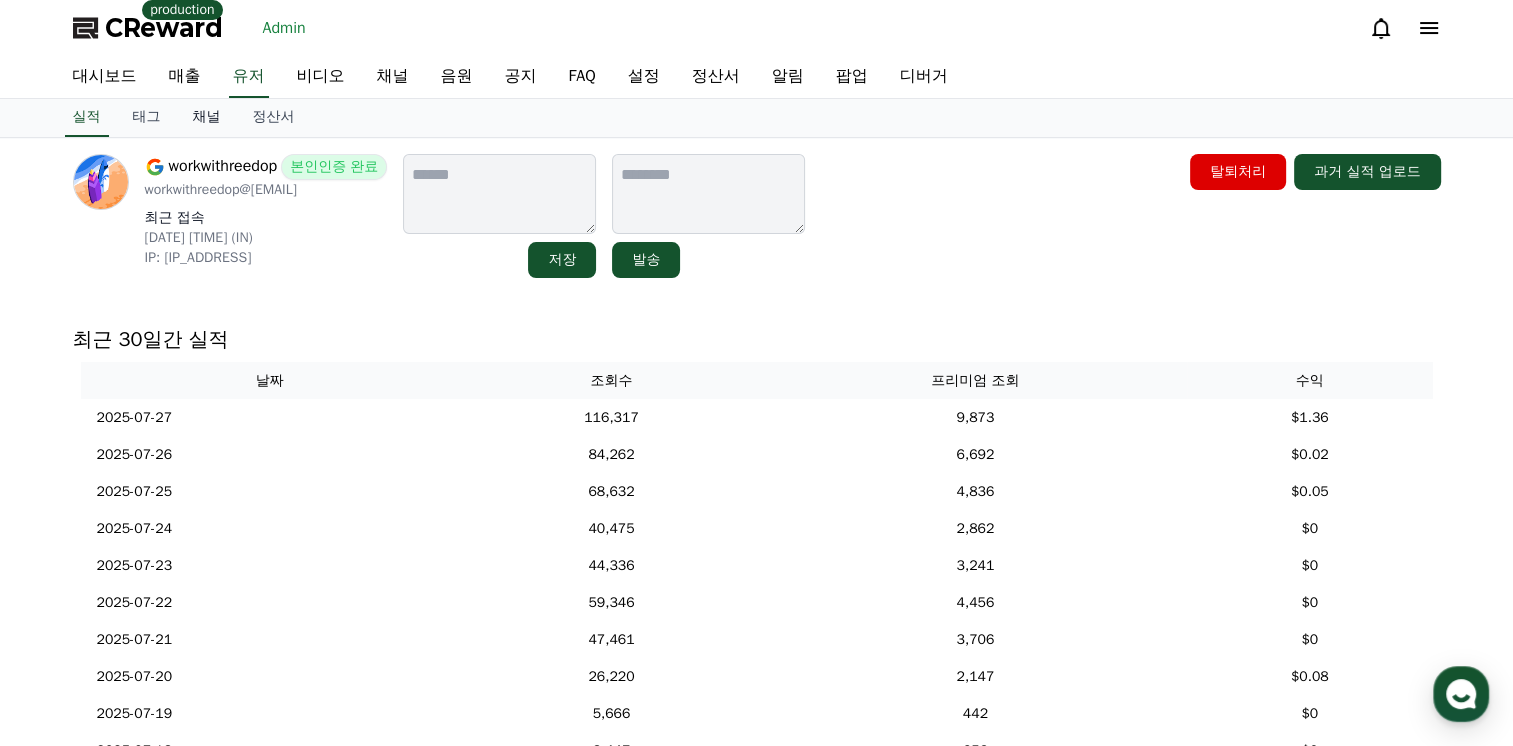click on "채널" at bounding box center (207, 118) 